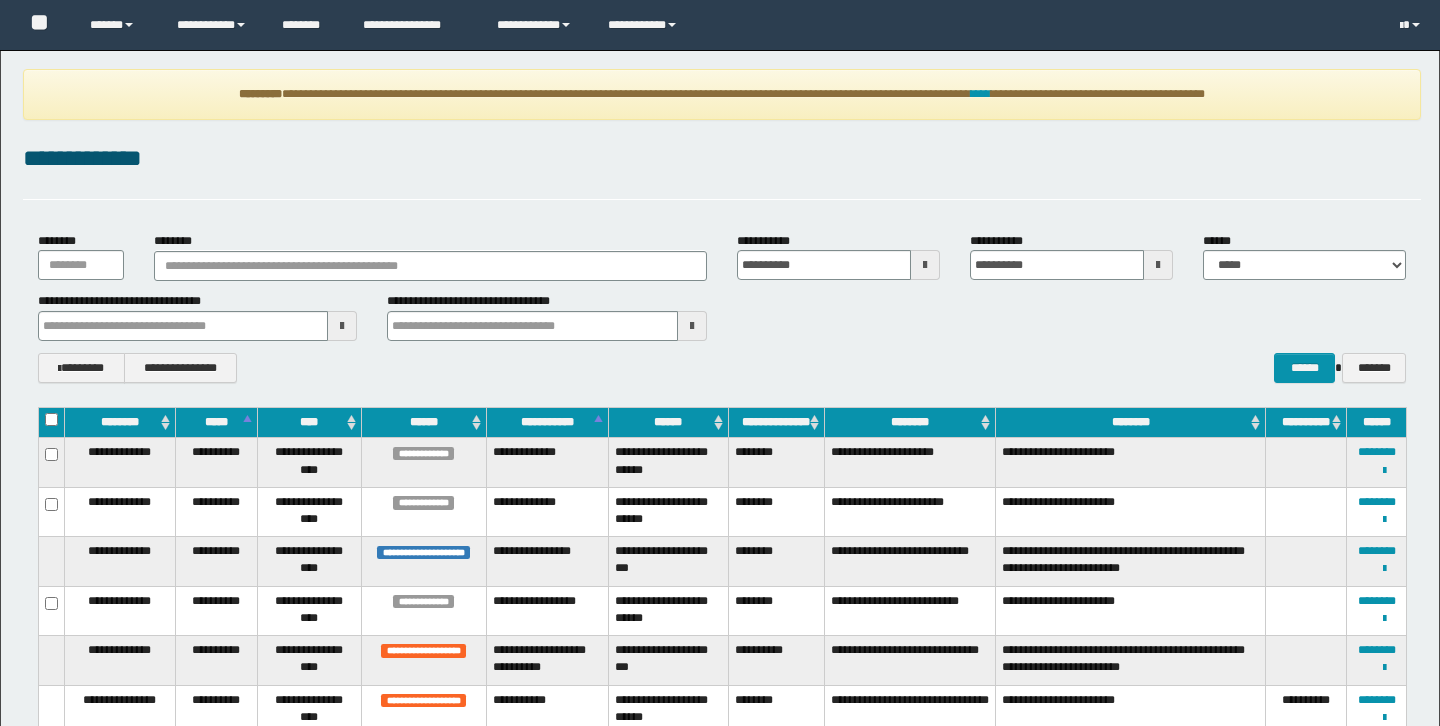 scroll, scrollTop: 0, scrollLeft: 0, axis: both 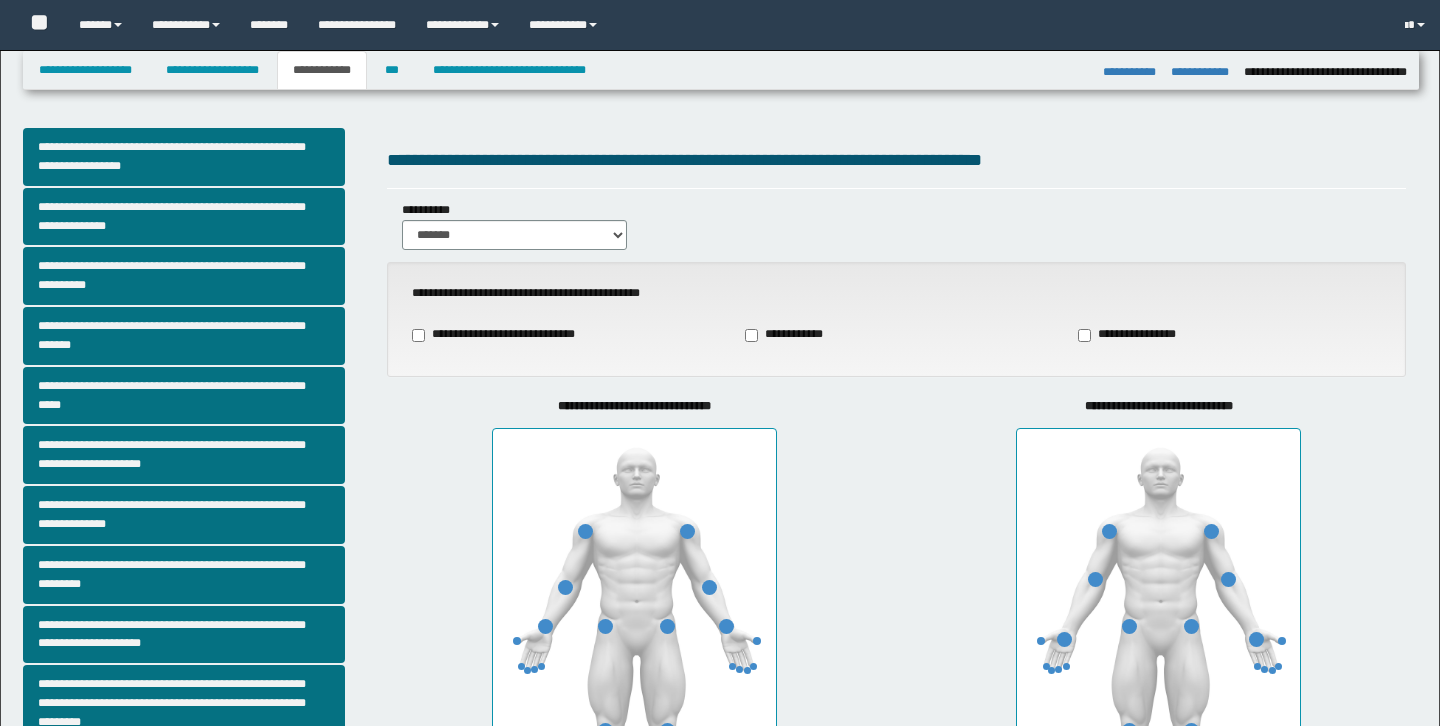 select on "*" 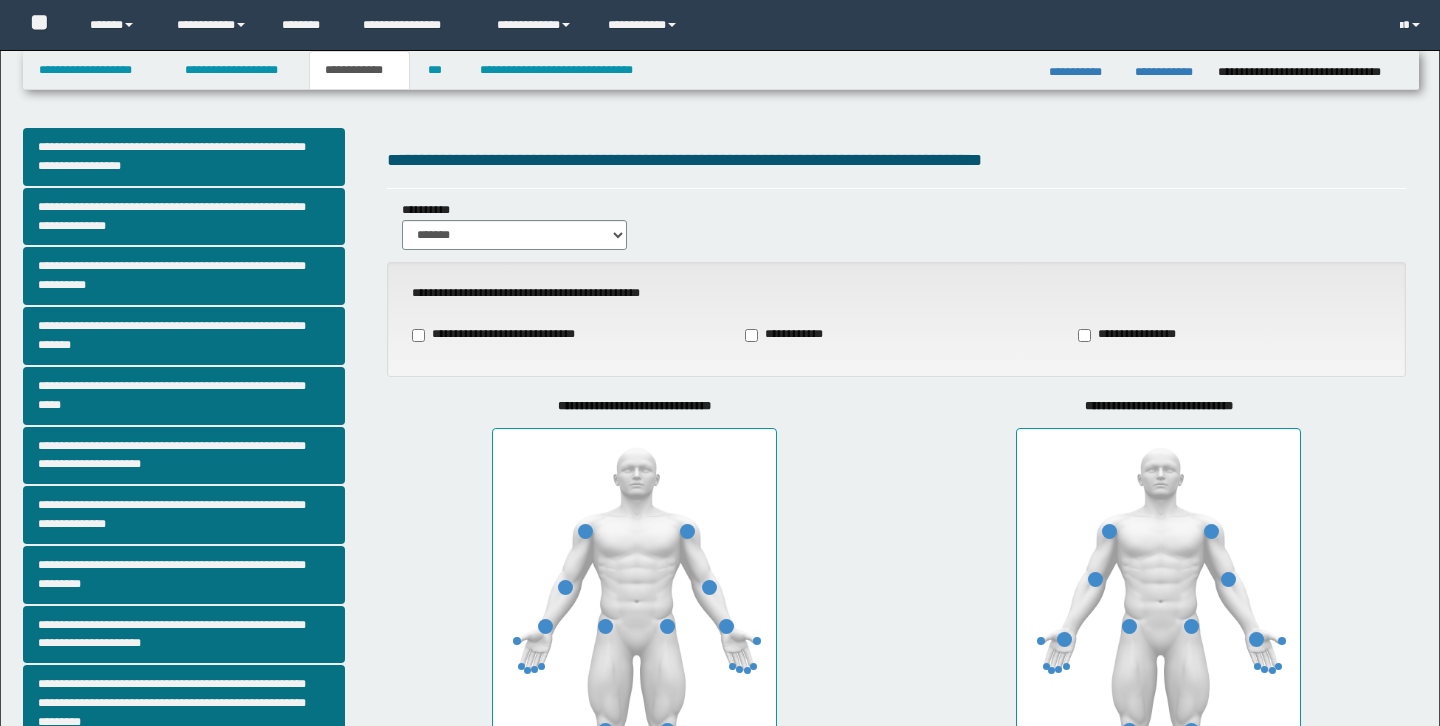 scroll, scrollTop: 0, scrollLeft: 0, axis: both 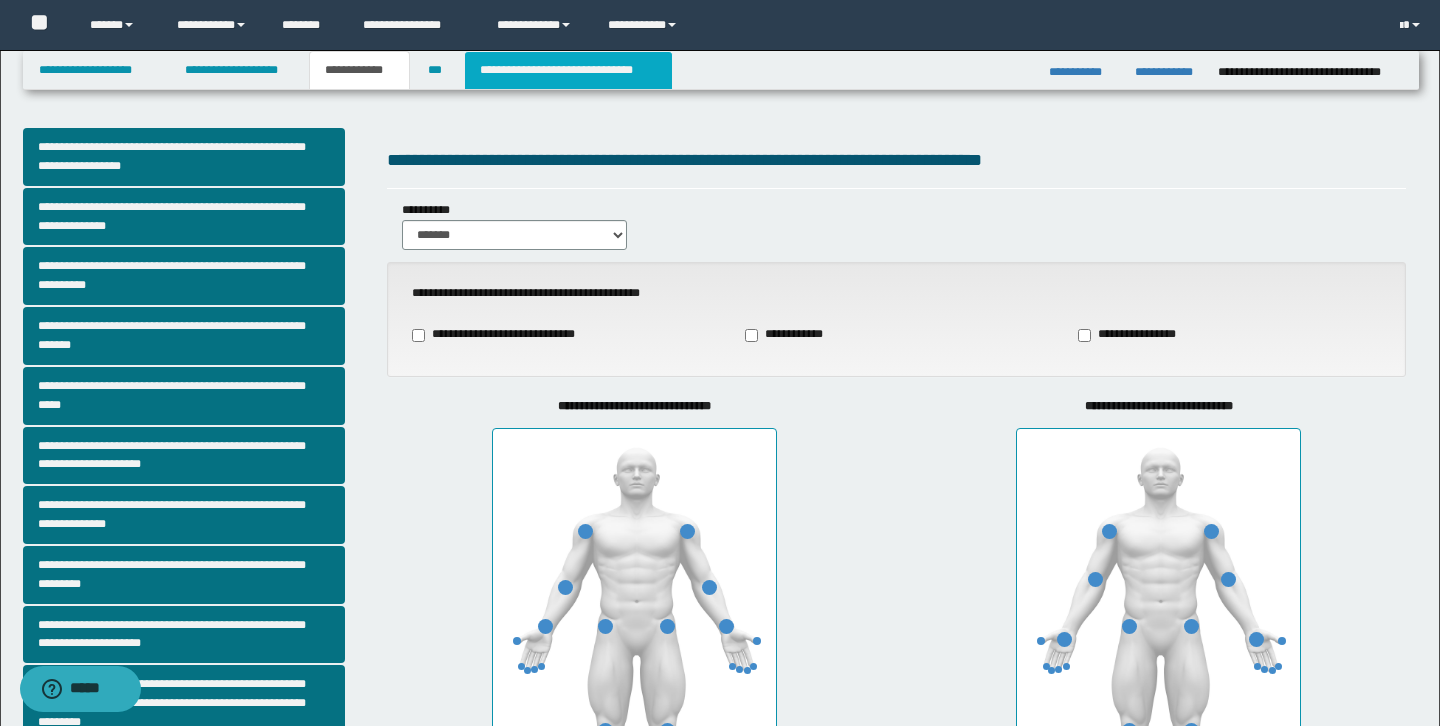 click on "**********" at bounding box center (568, 70) 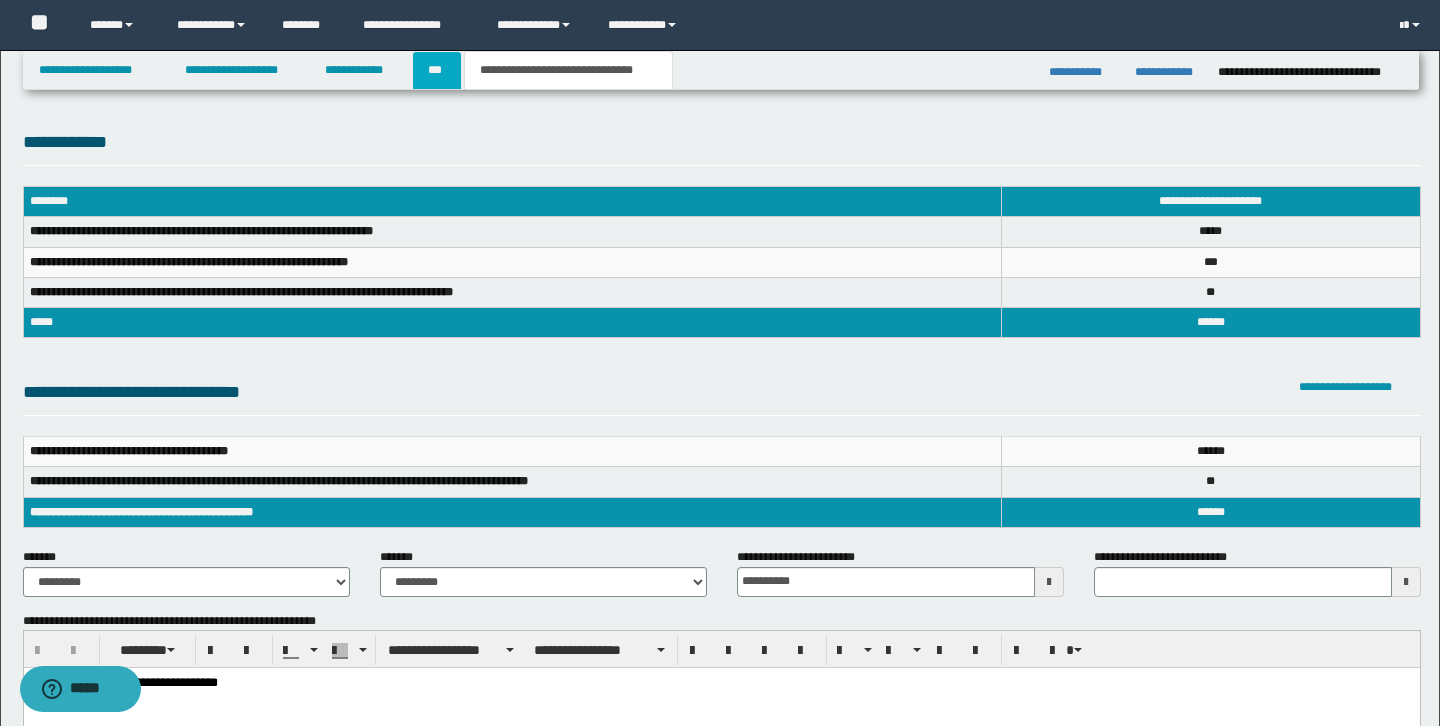 click on "***" at bounding box center (437, 70) 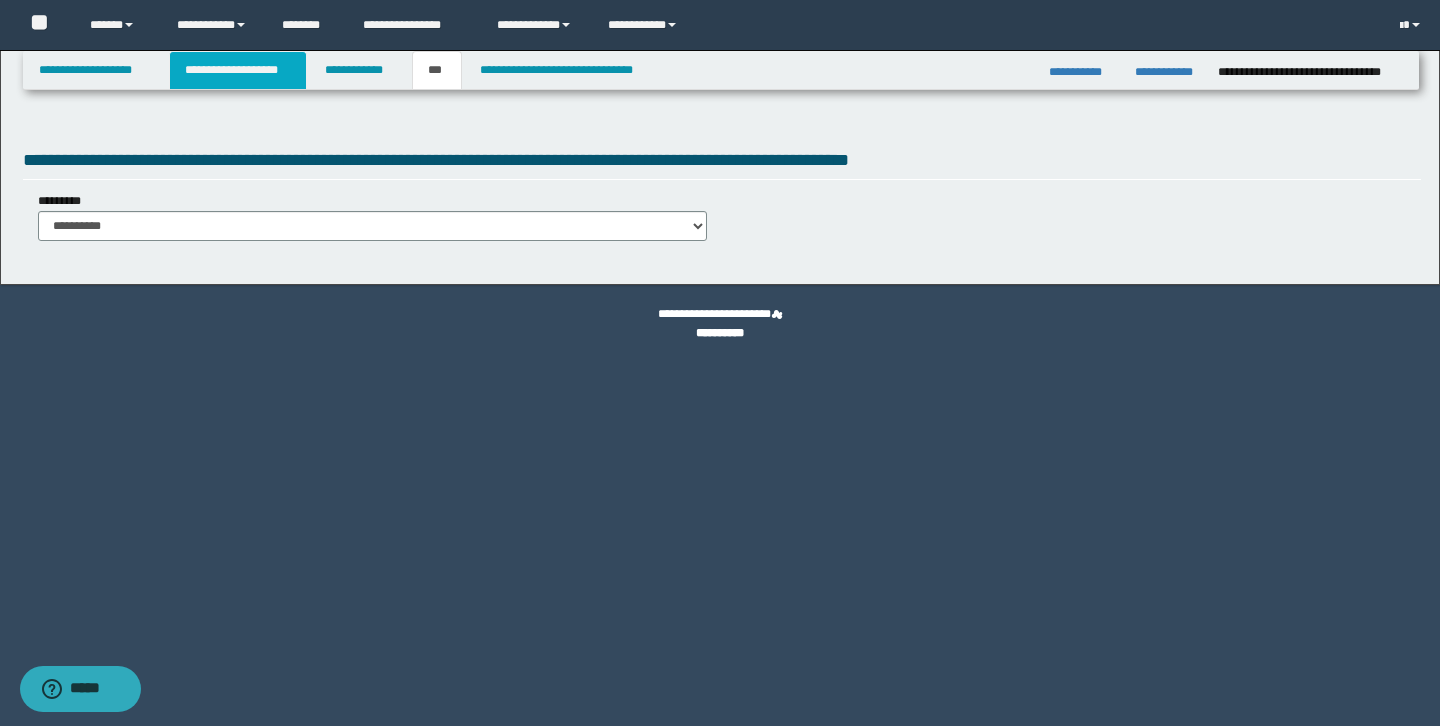 click on "**********" at bounding box center [238, 70] 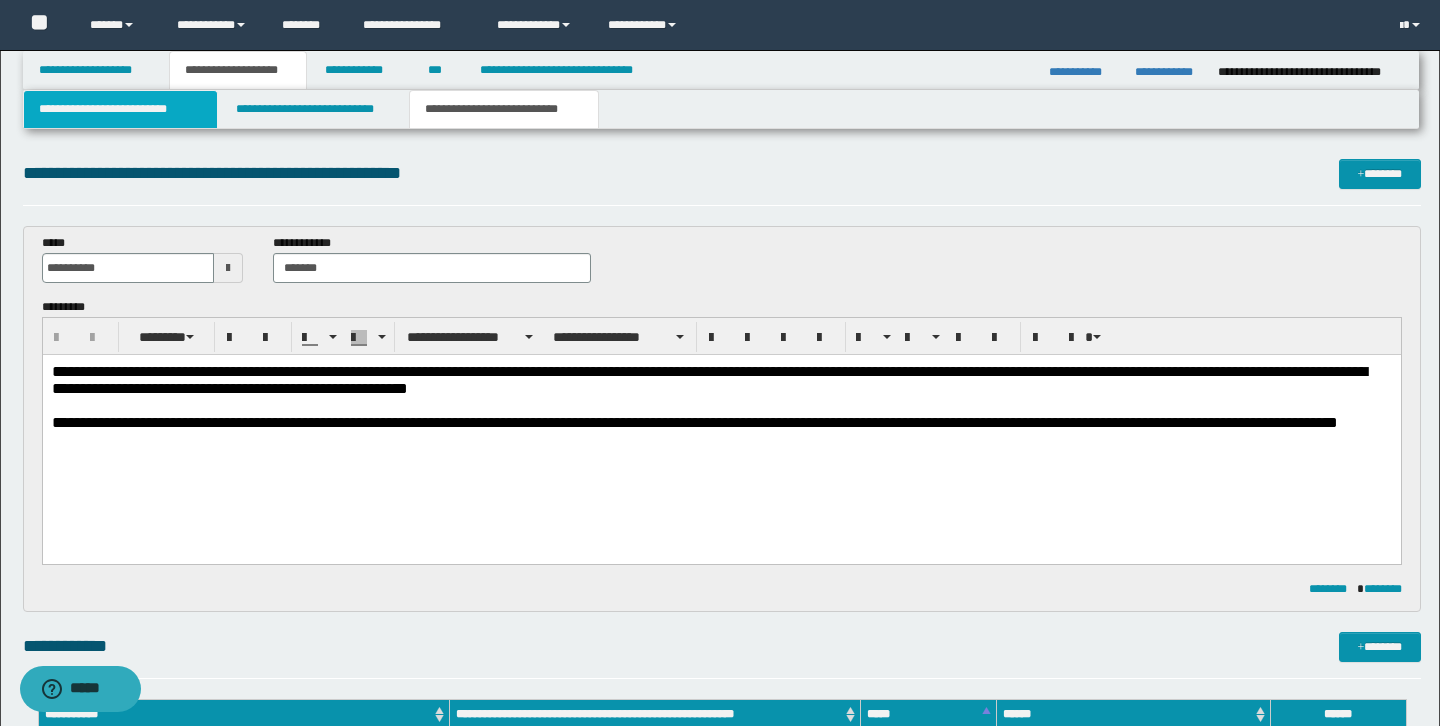 click on "**********" at bounding box center [120, 109] 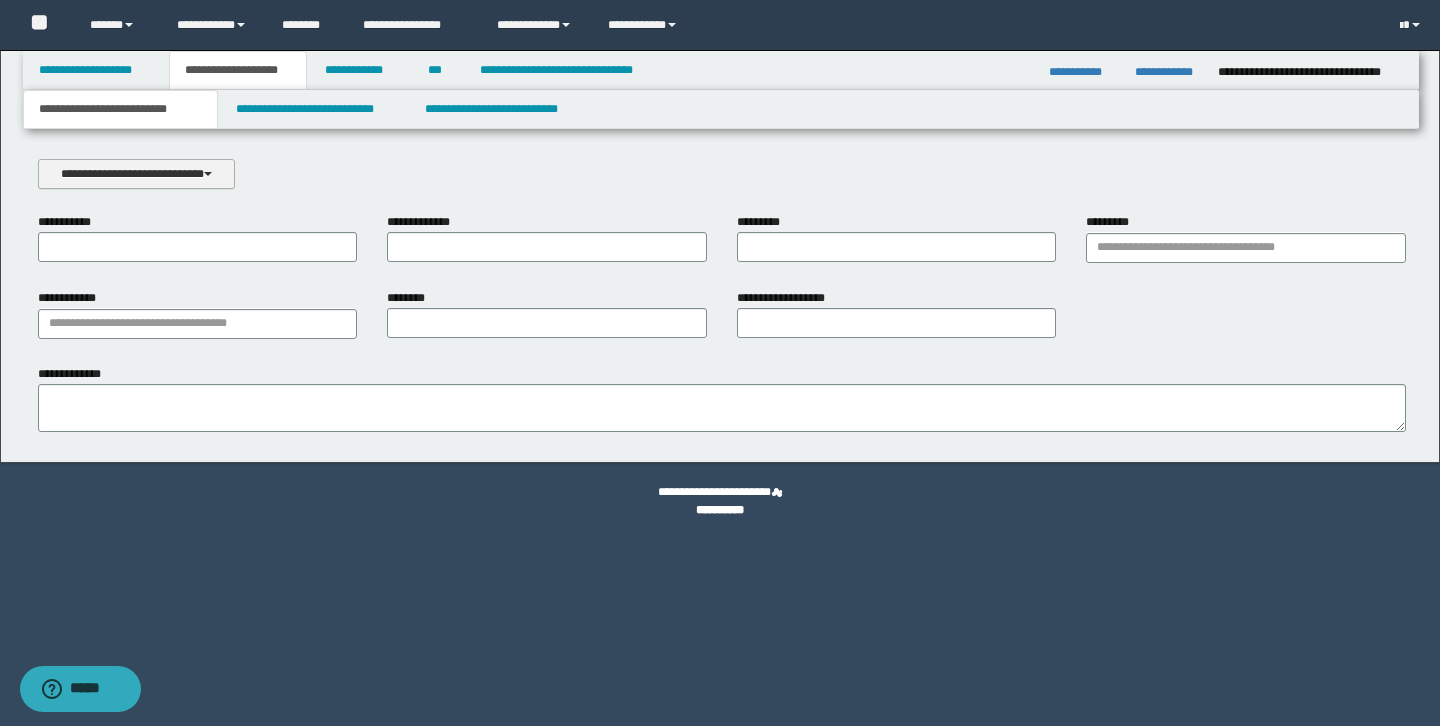 click at bounding box center (208, 174) 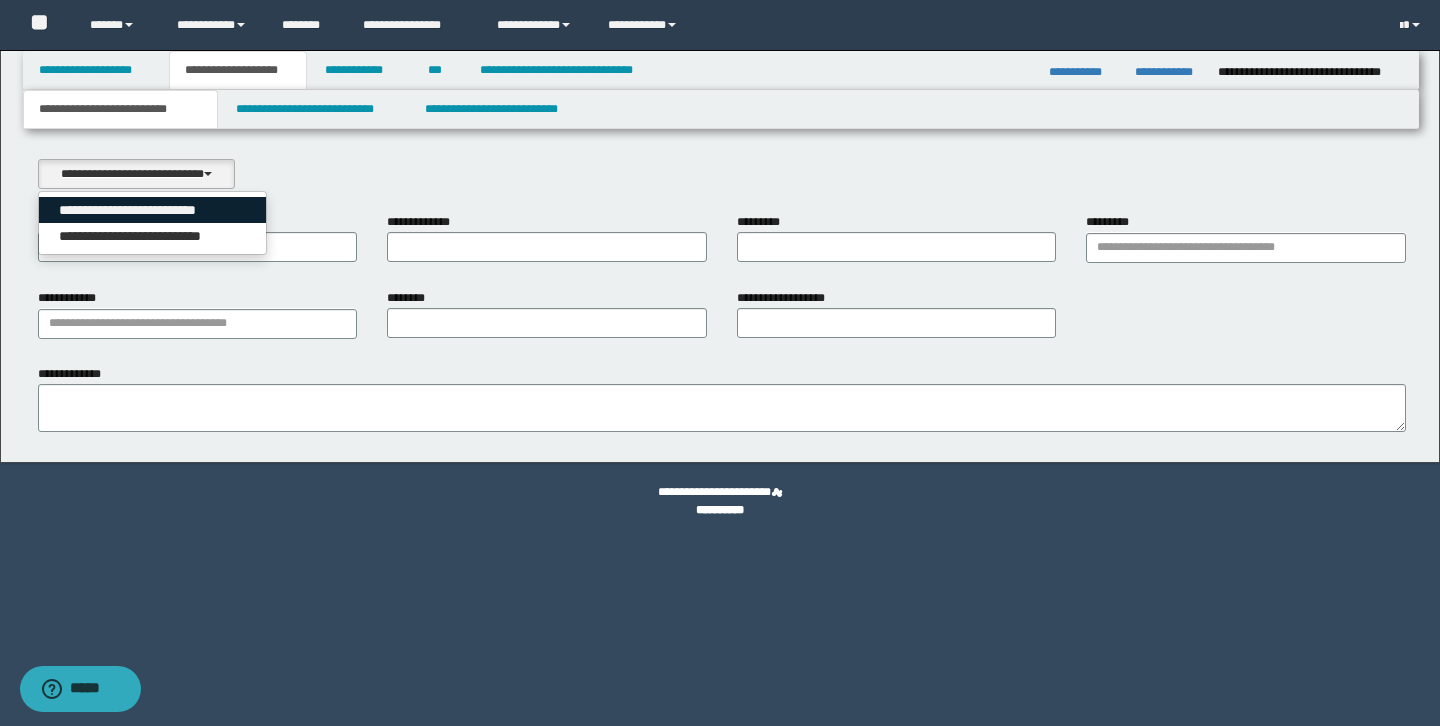 click on "**********" at bounding box center [152, 210] 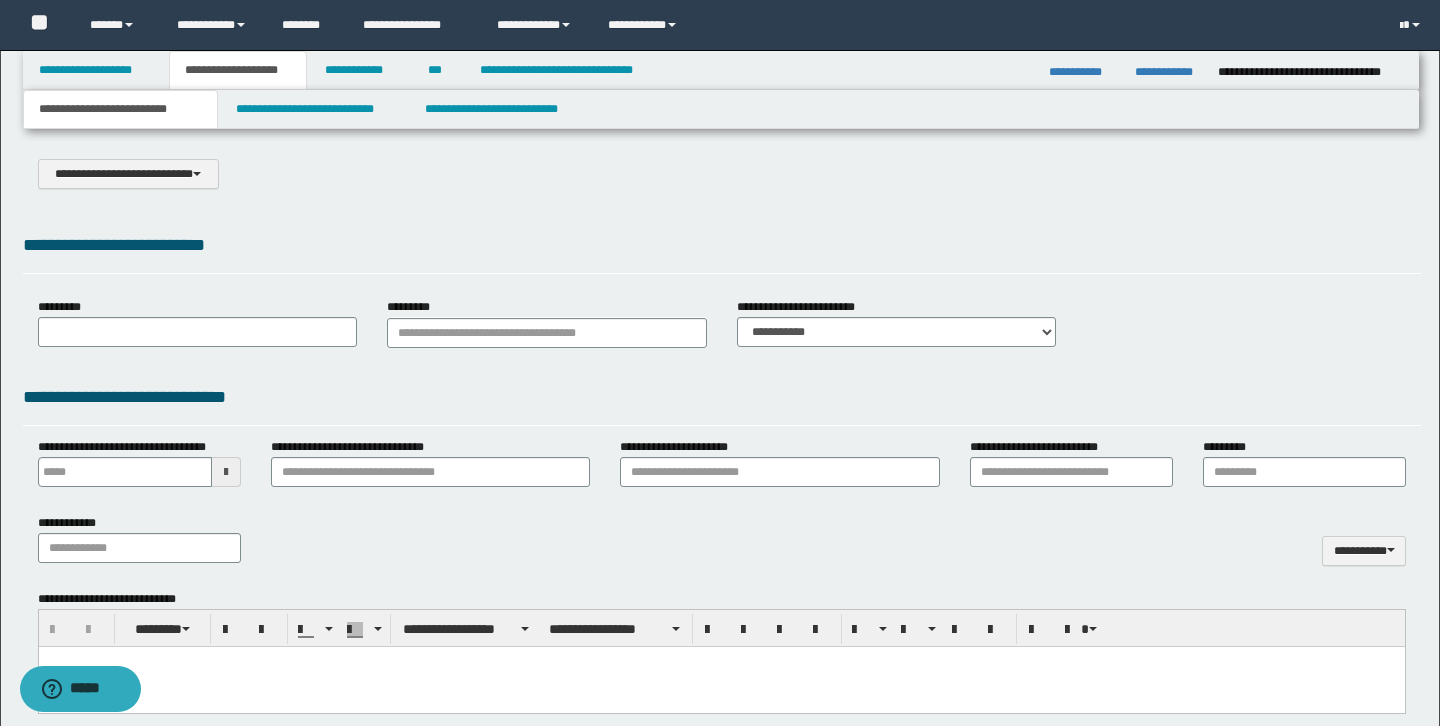 select on "*" 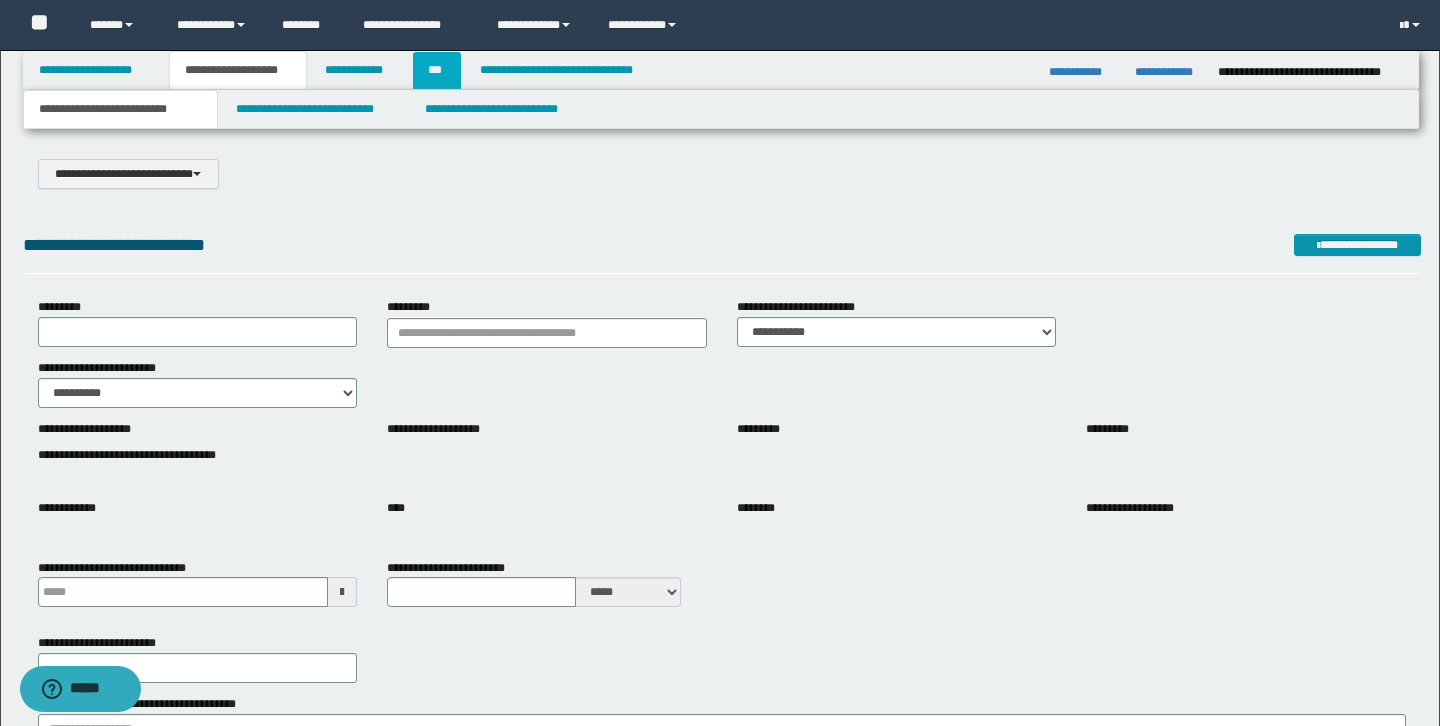 click on "***" at bounding box center (437, 70) 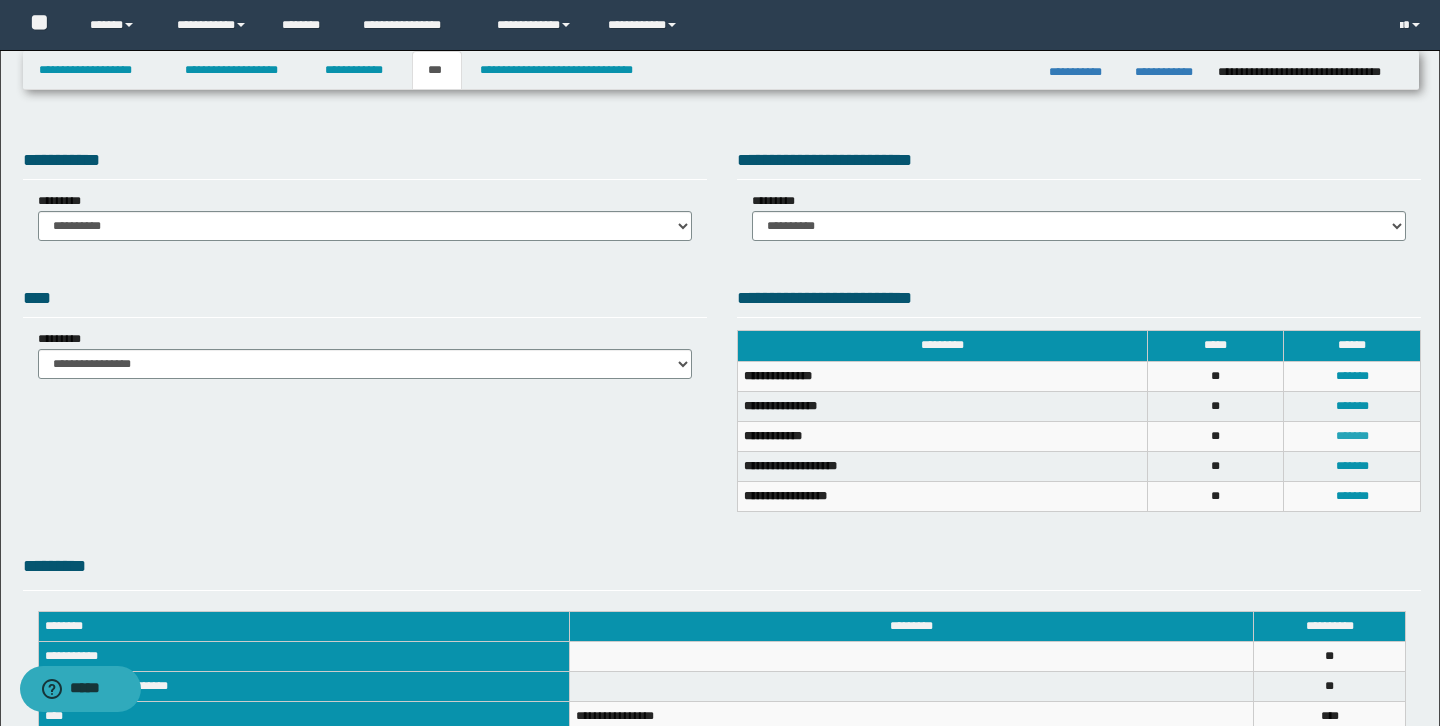 click on "*******" at bounding box center [1352, 436] 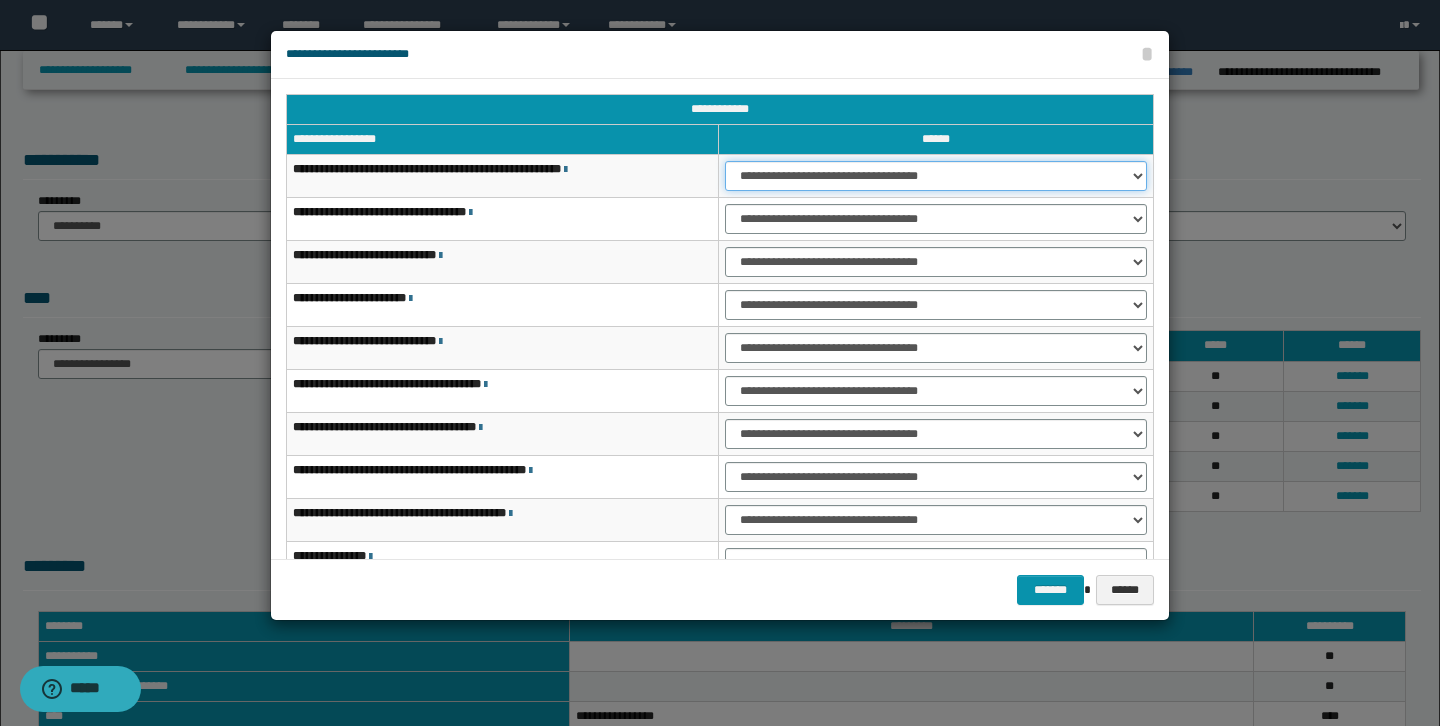 click on "**********" at bounding box center [936, 176] 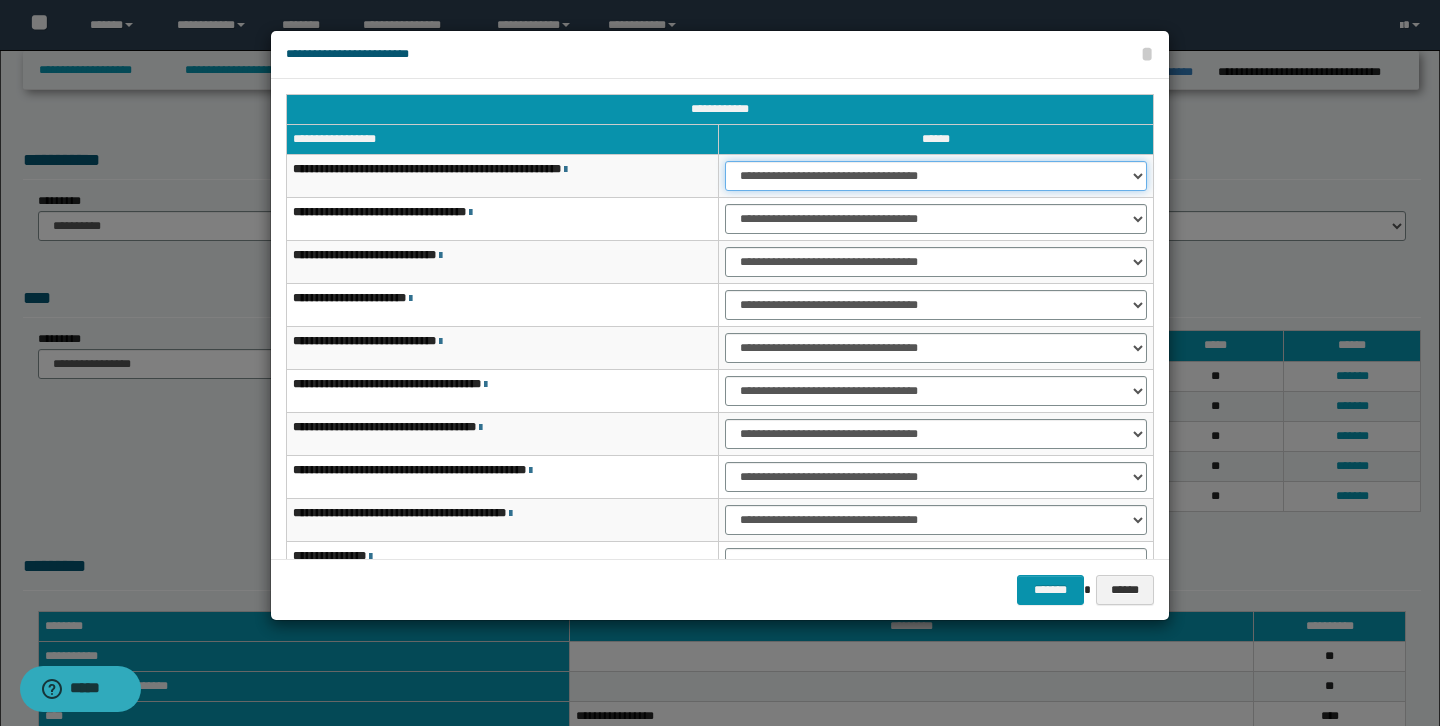select on "***" 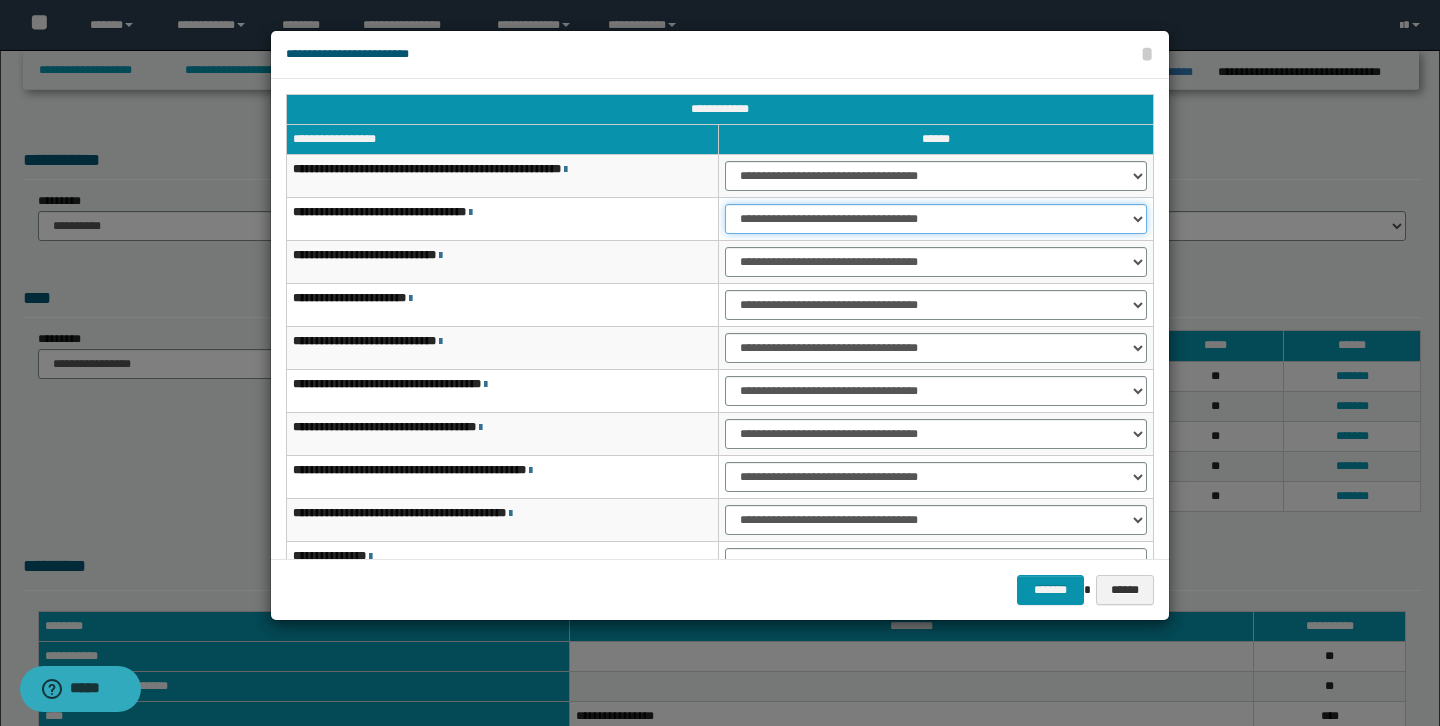 click on "**********" at bounding box center (936, 219) 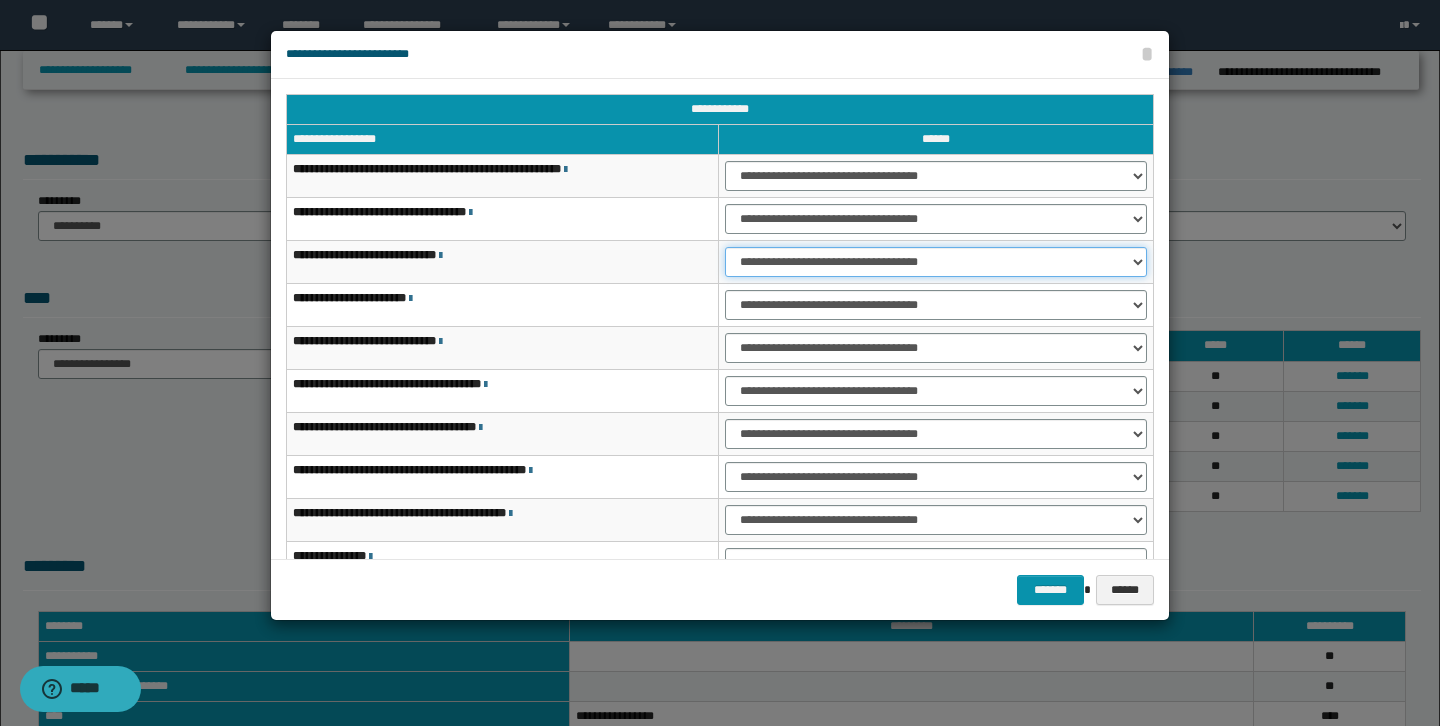 click on "**********" at bounding box center [936, 262] 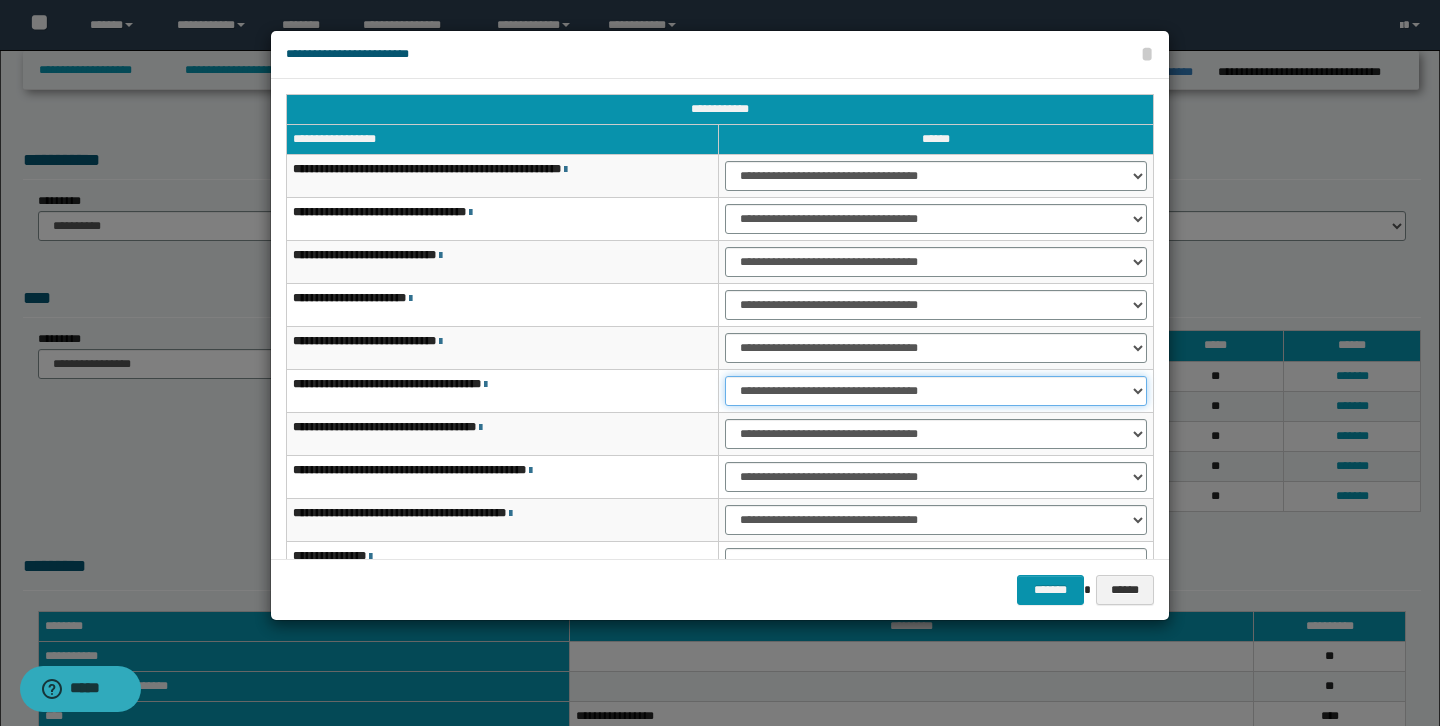 click on "**********" at bounding box center (936, 391) 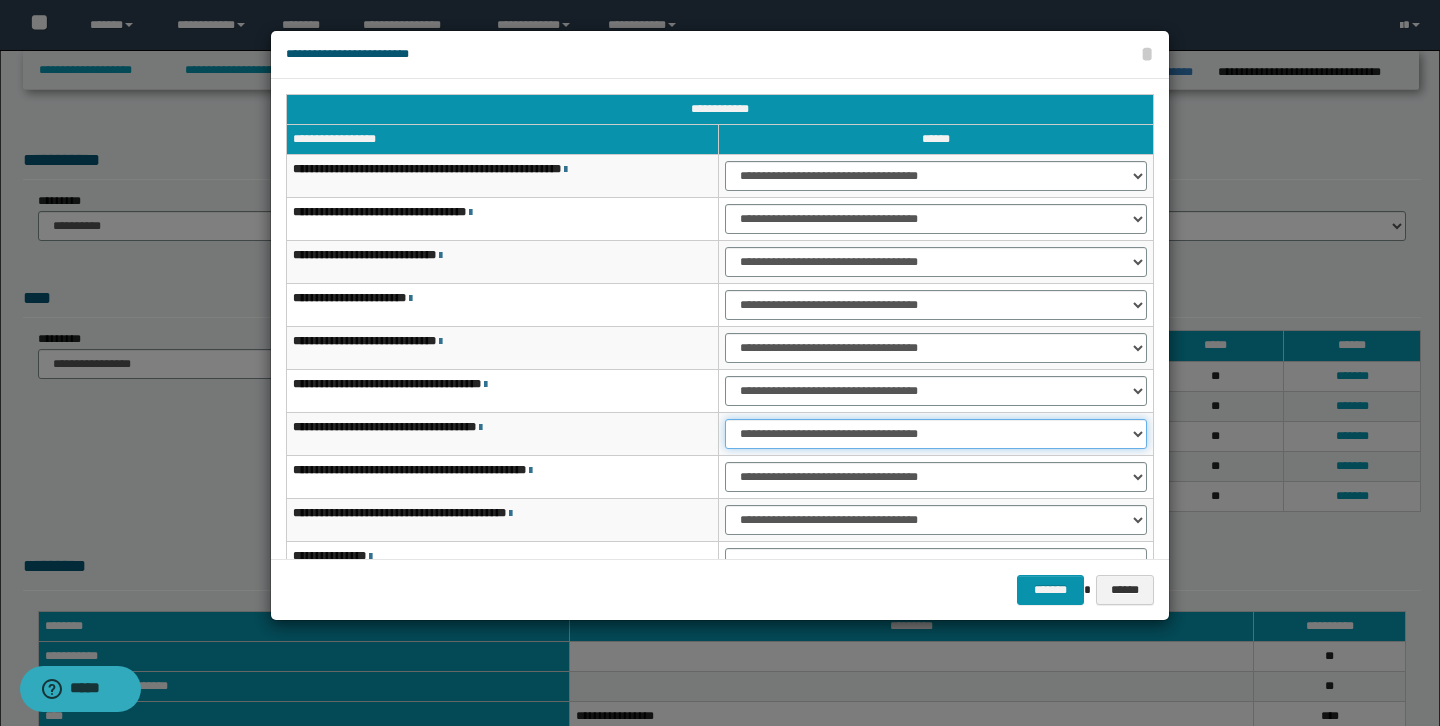 click on "**********" at bounding box center (936, 434) 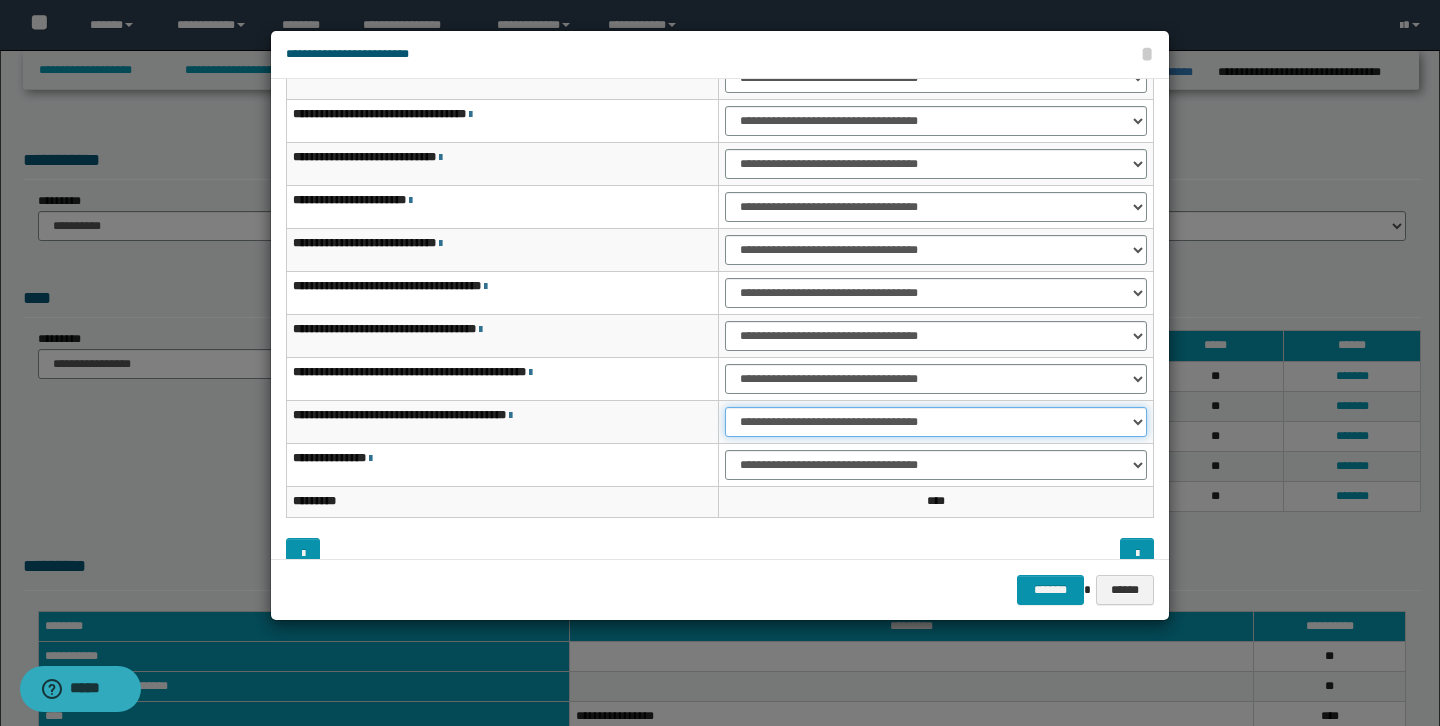 click on "**********" at bounding box center (936, 422) 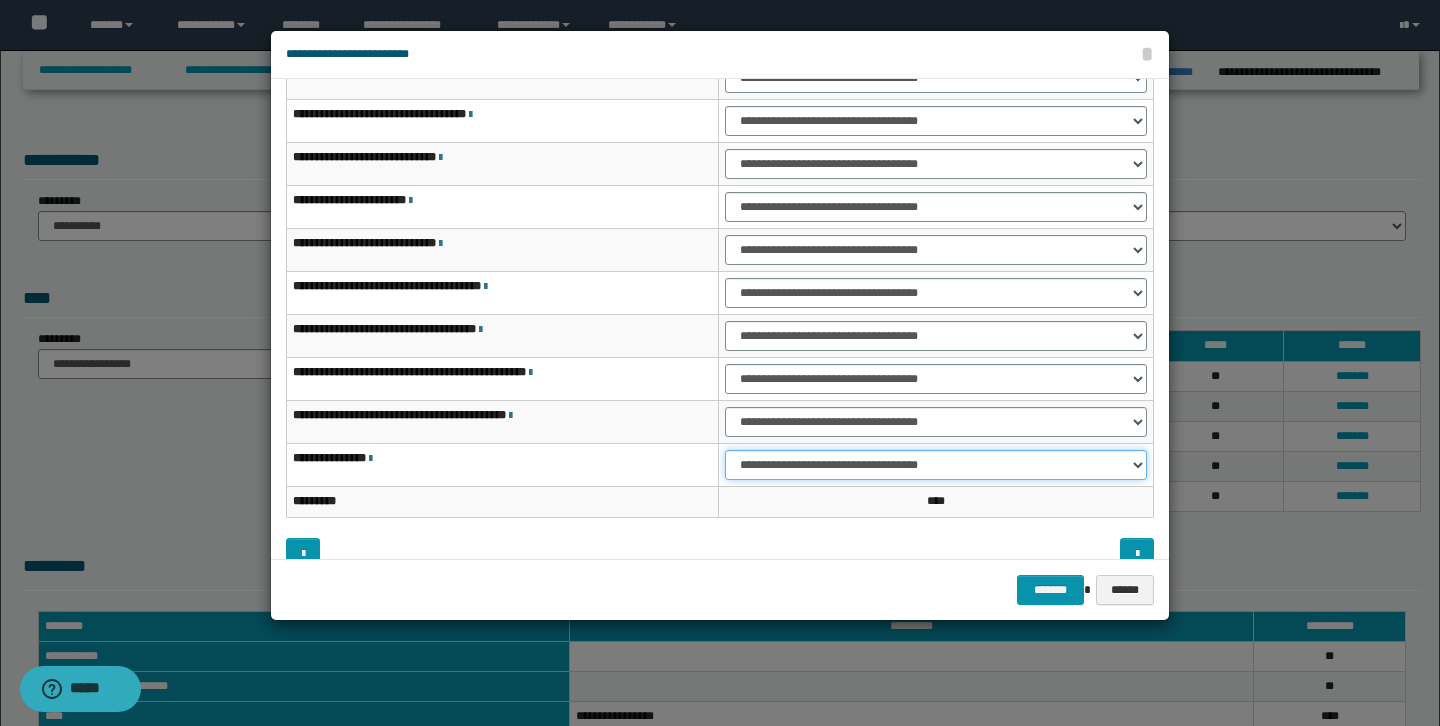 click on "**********" at bounding box center [936, 465] 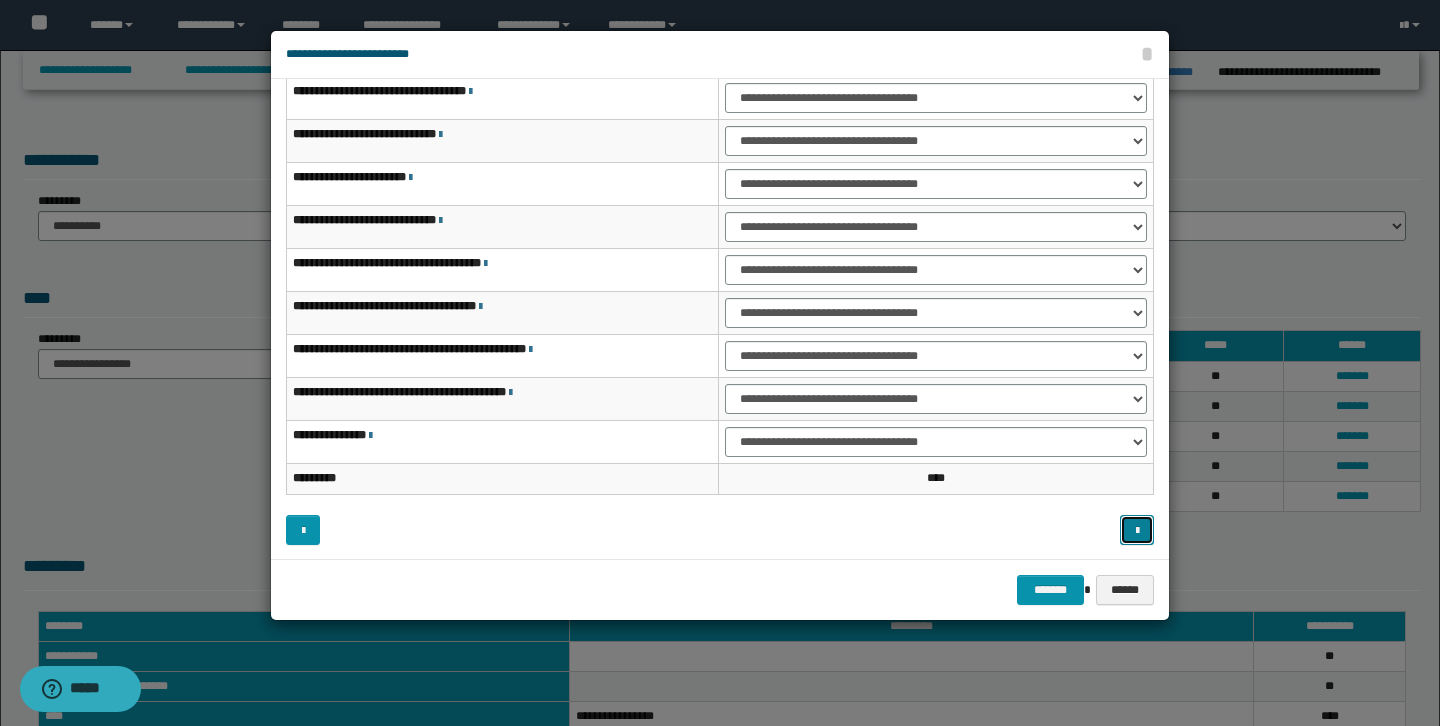 click at bounding box center (1137, 531) 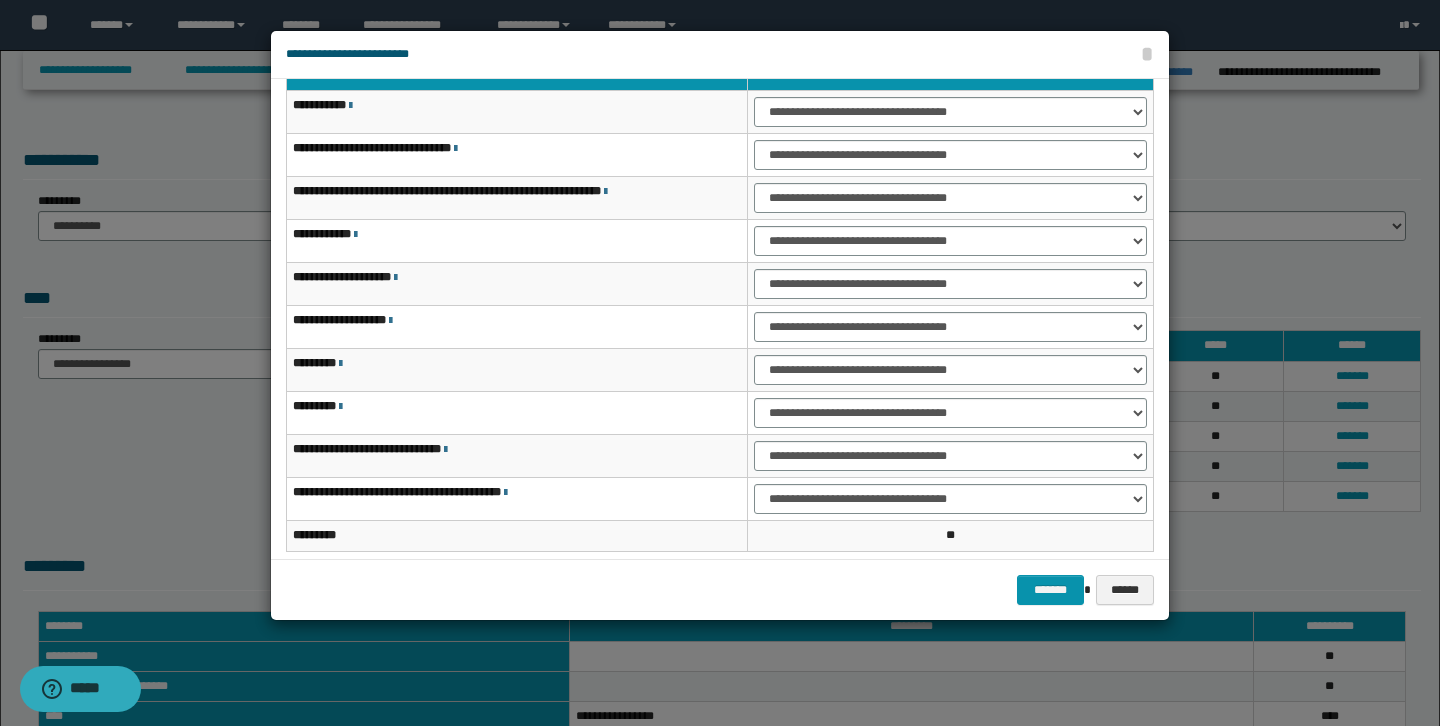 scroll, scrollTop: 60, scrollLeft: 0, axis: vertical 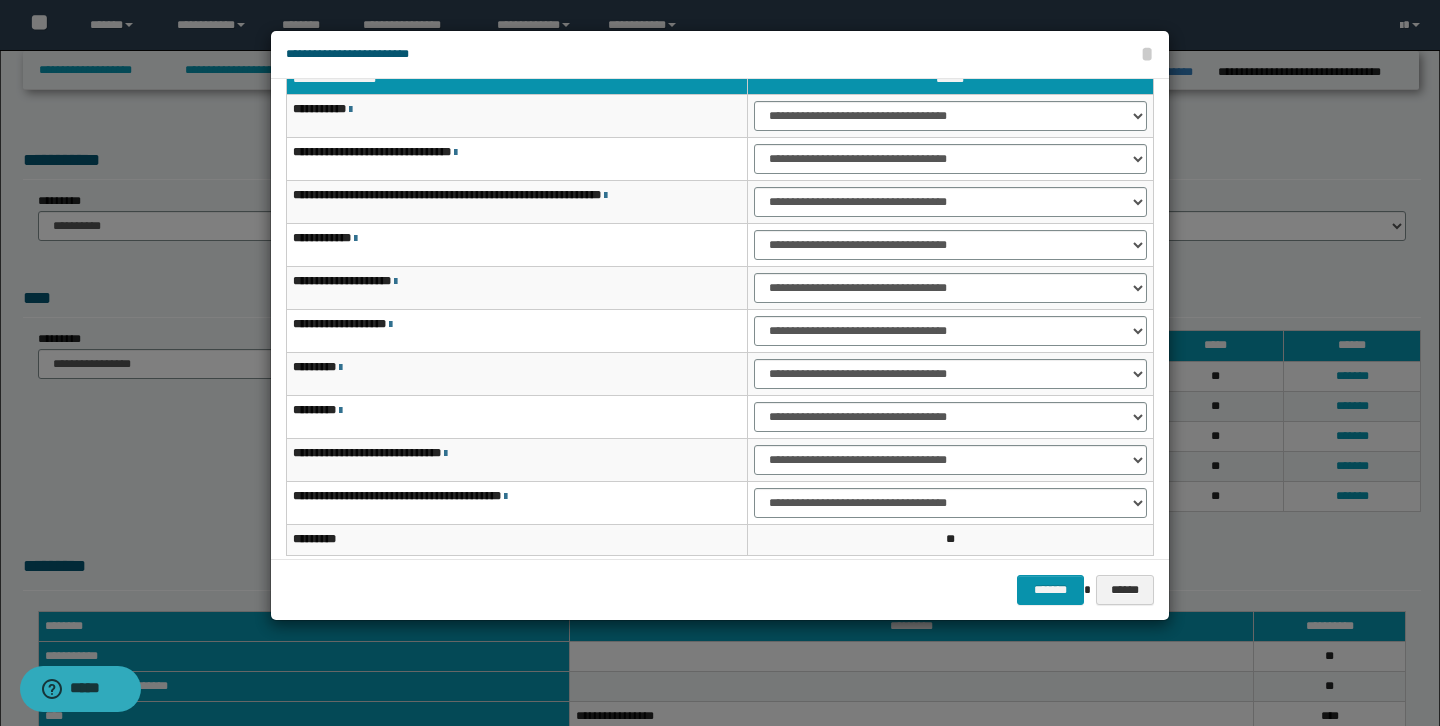 type 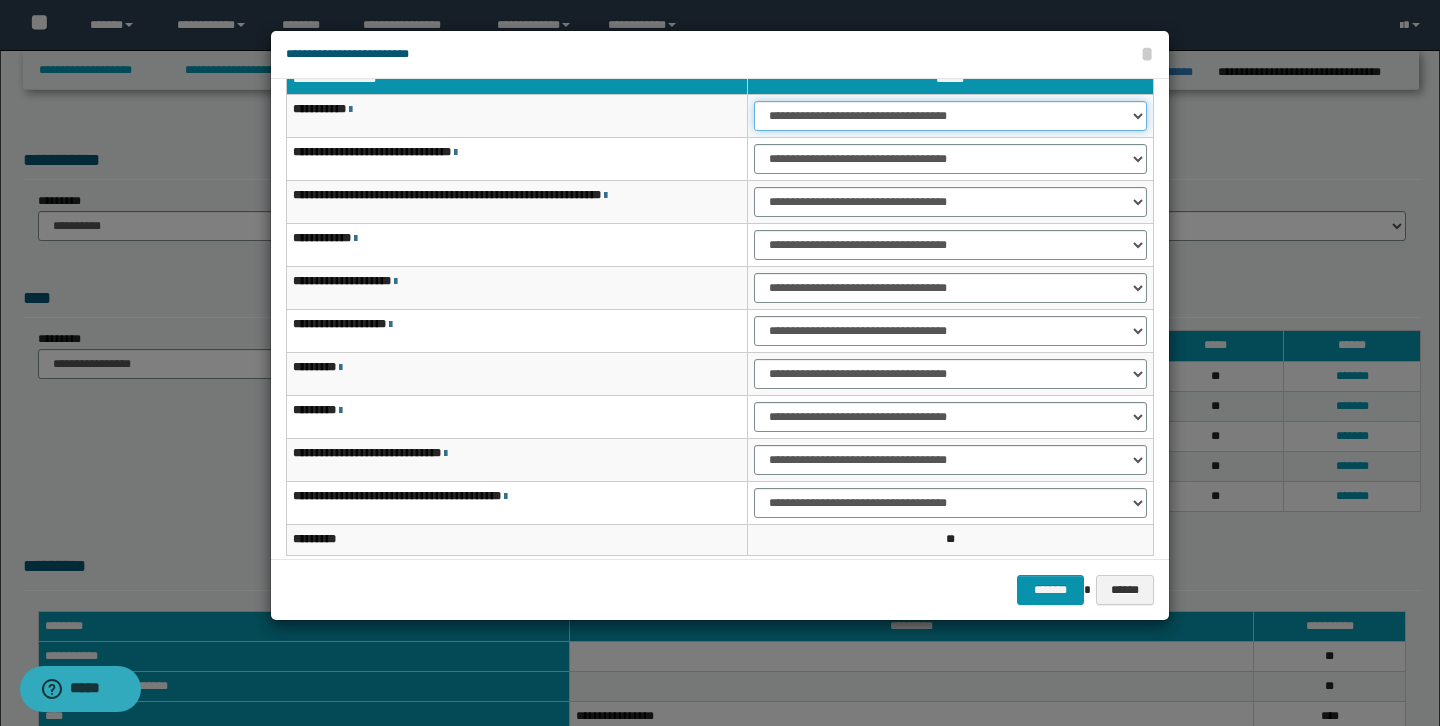 click on "**********" at bounding box center (950, 116) 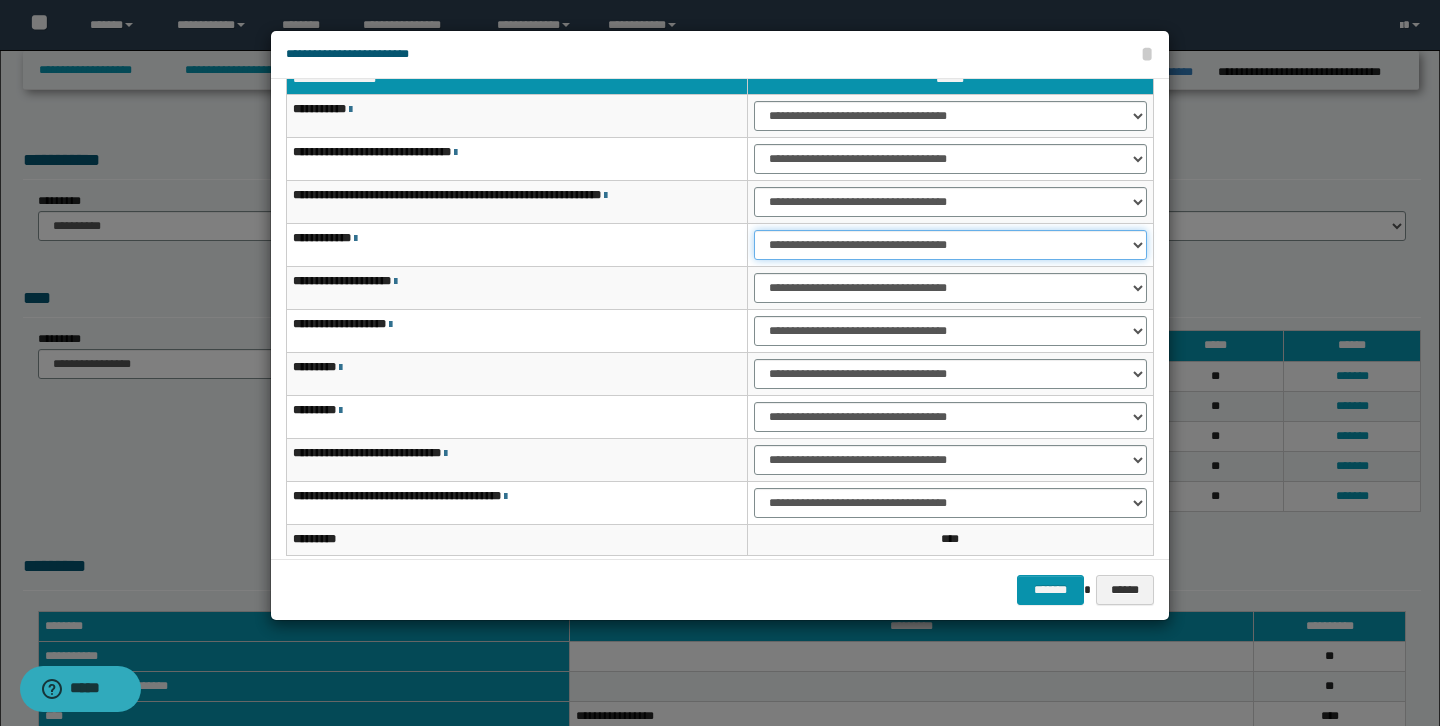 click on "**********" at bounding box center [950, 245] 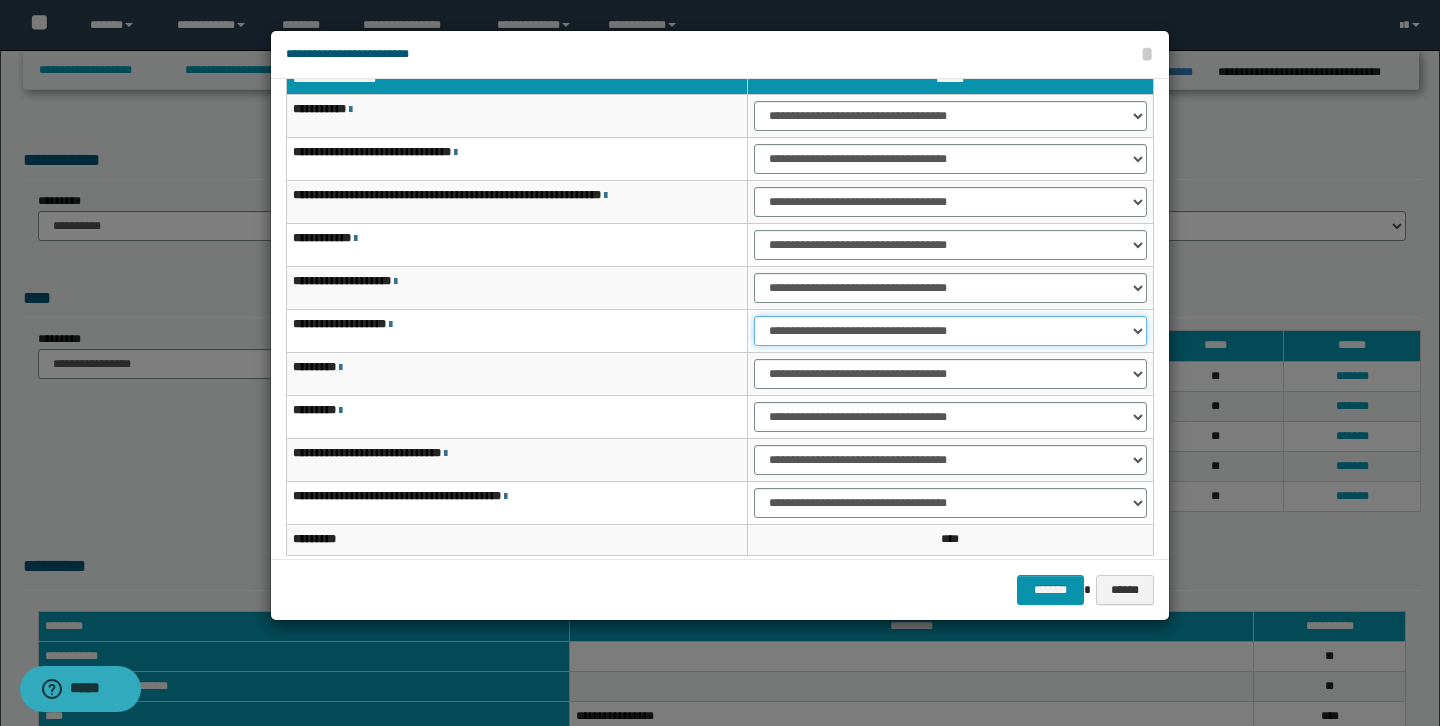click on "**********" at bounding box center (950, 331) 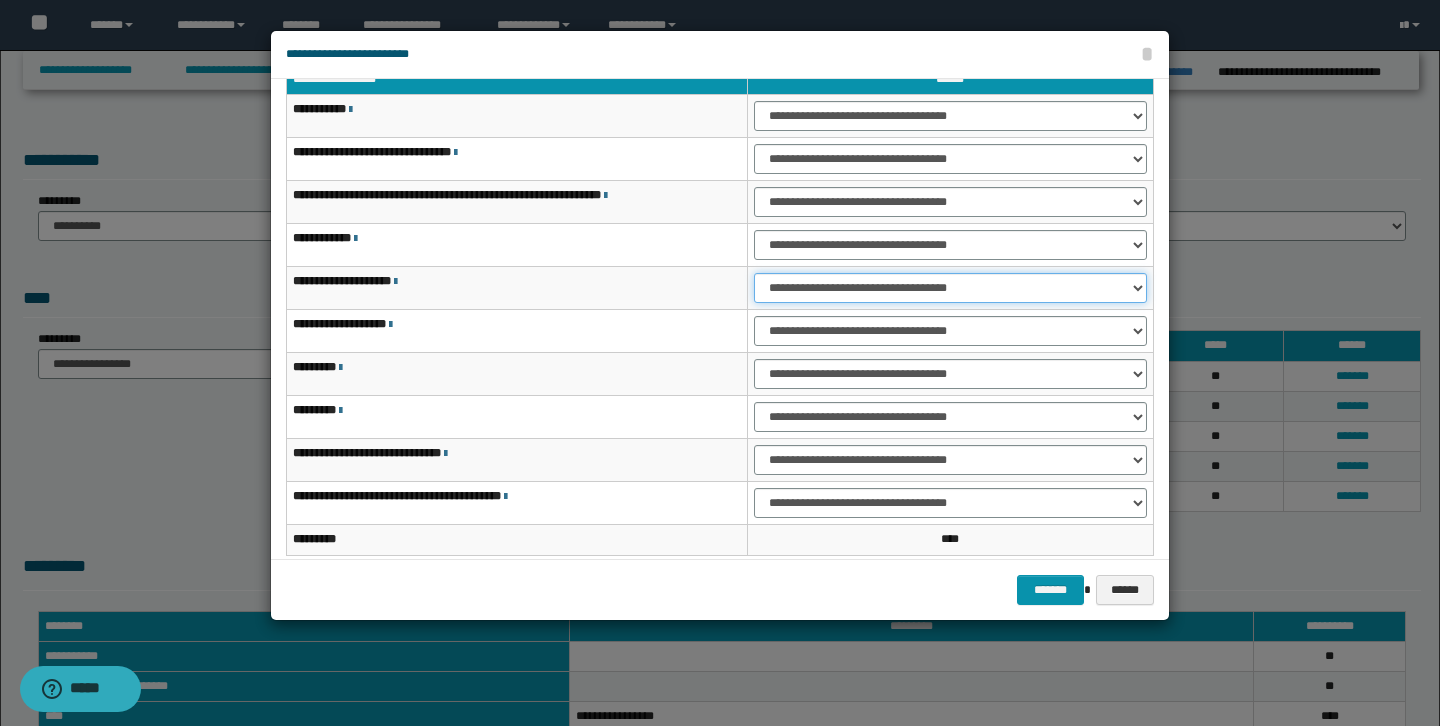 click on "**********" at bounding box center [950, 288] 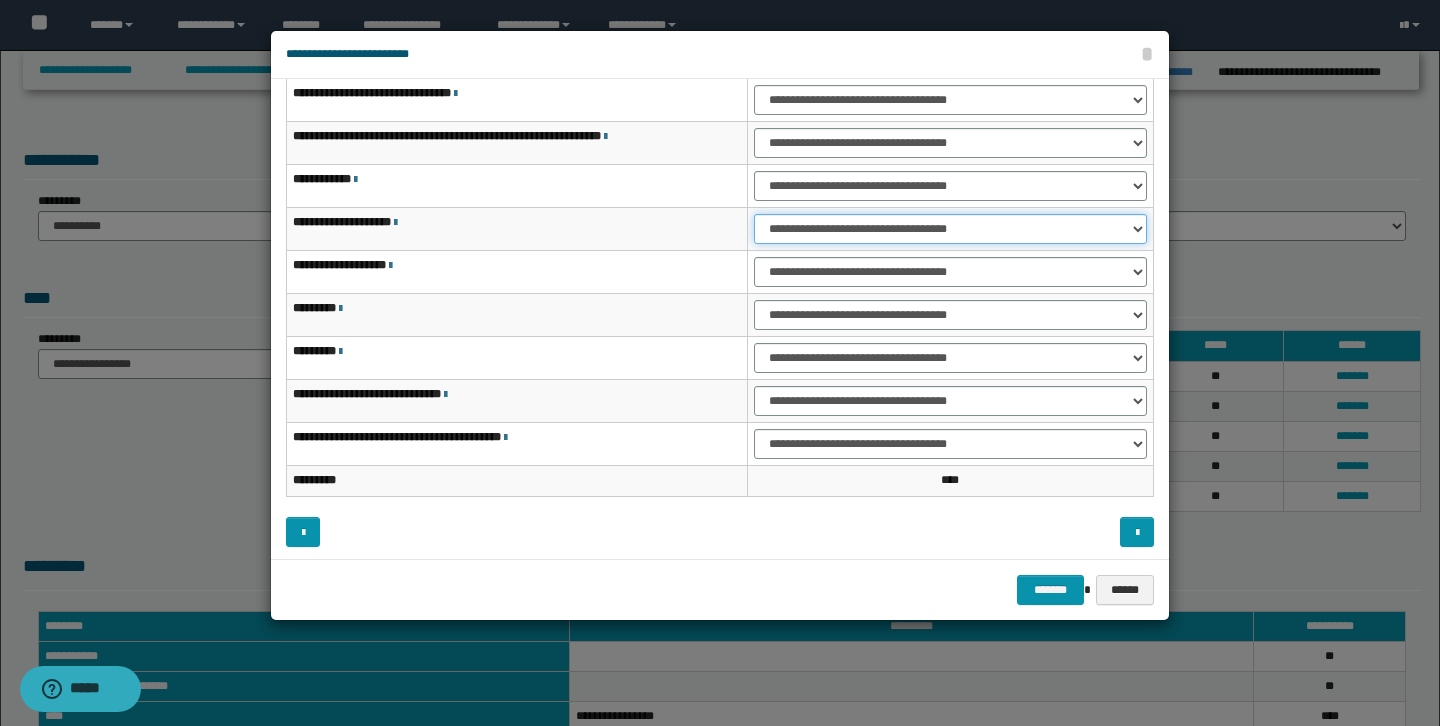 scroll, scrollTop: 121, scrollLeft: 0, axis: vertical 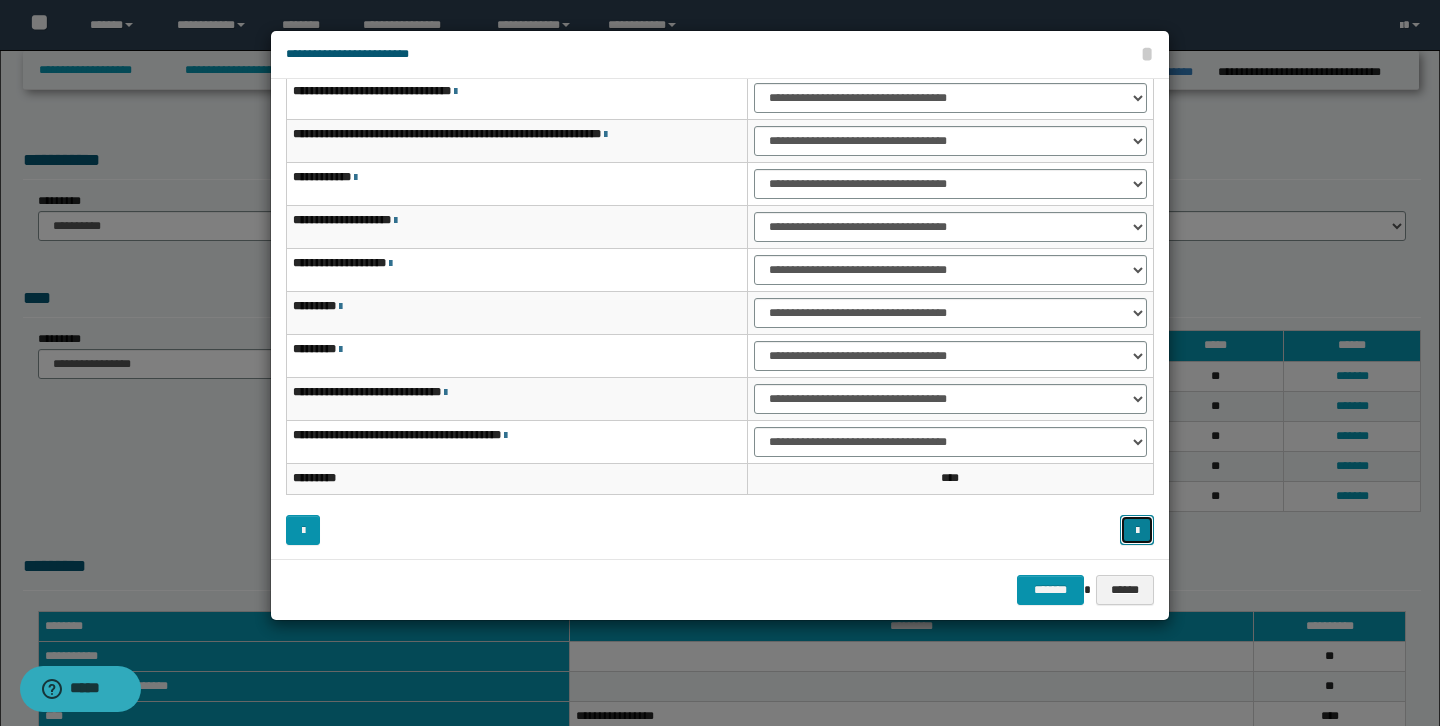 click at bounding box center (1137, 531) 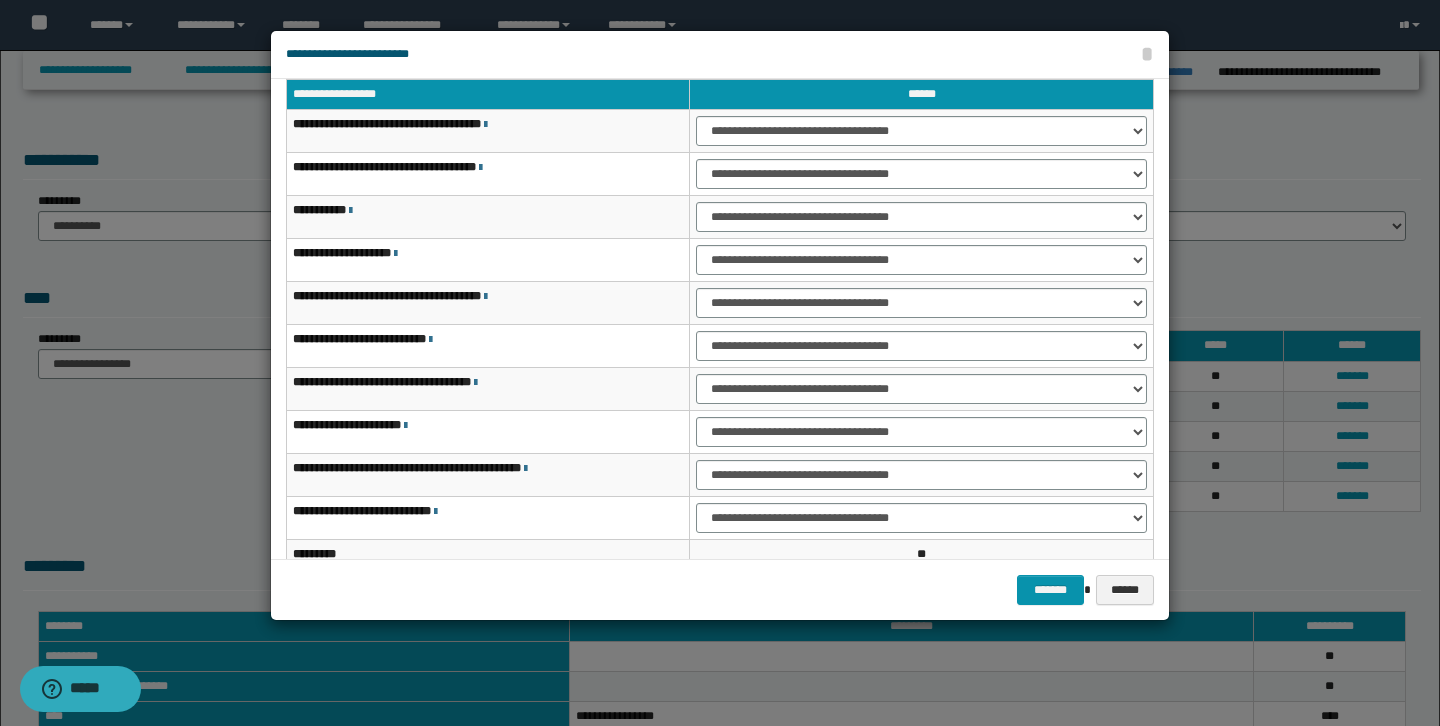 scroll, scrollTop: 44, scrollLeft: 0, axis: vertical 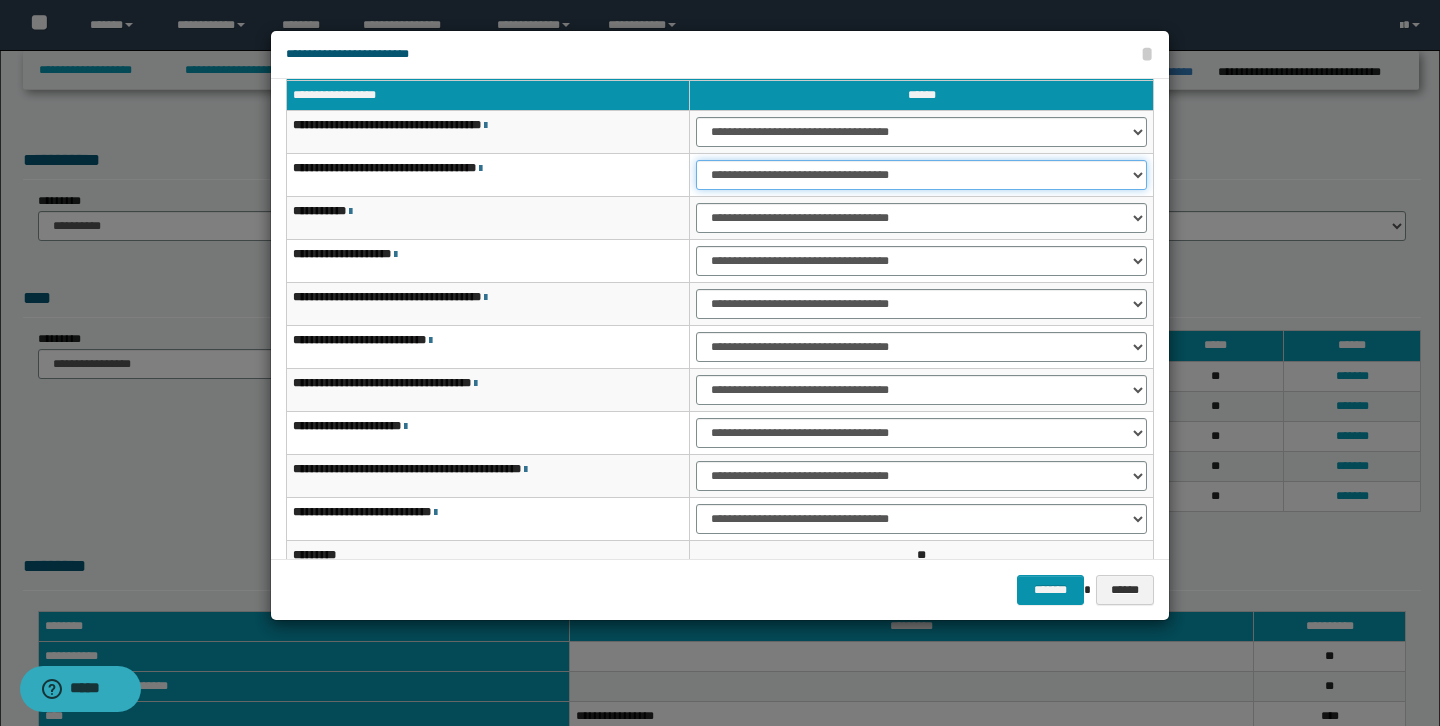click on "**********" at bounding box center (921, 175) 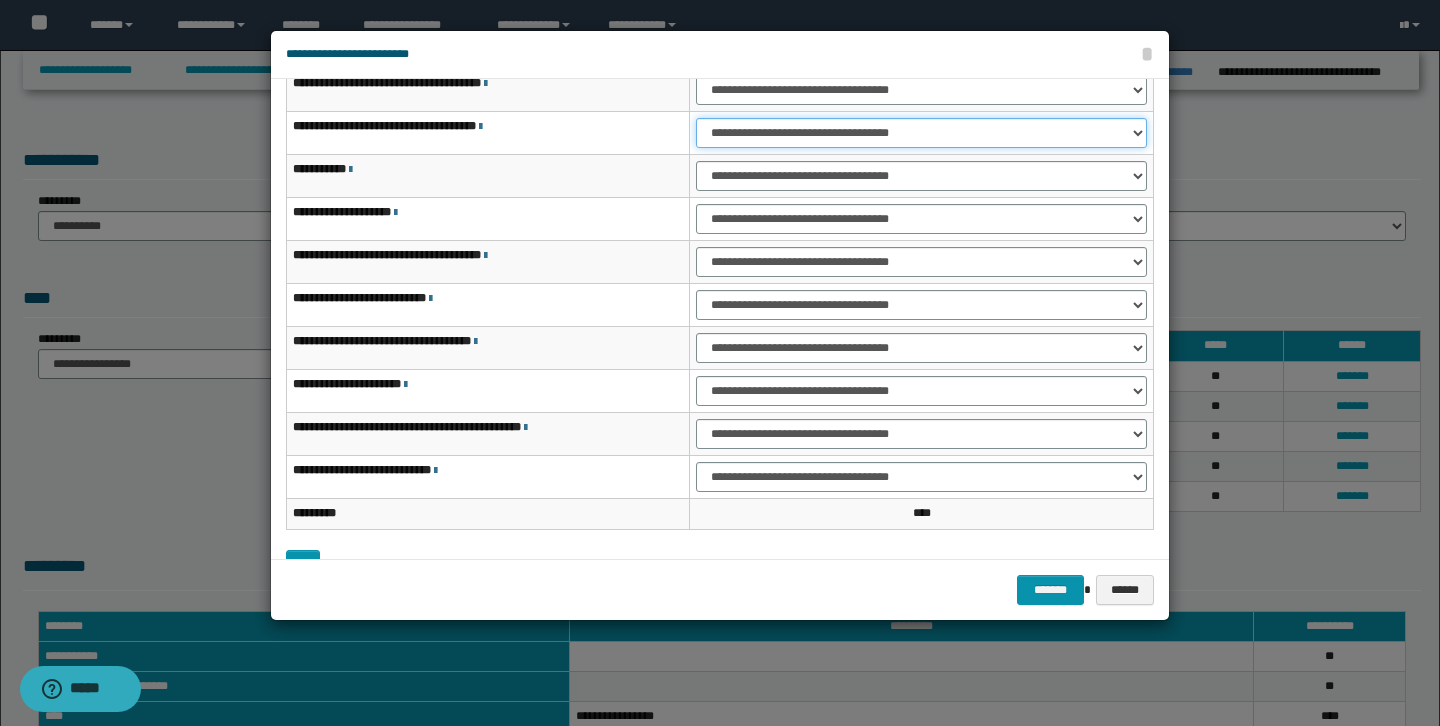 scroll, scrollTop: 89, scrollLeft: 0, axis: vertical 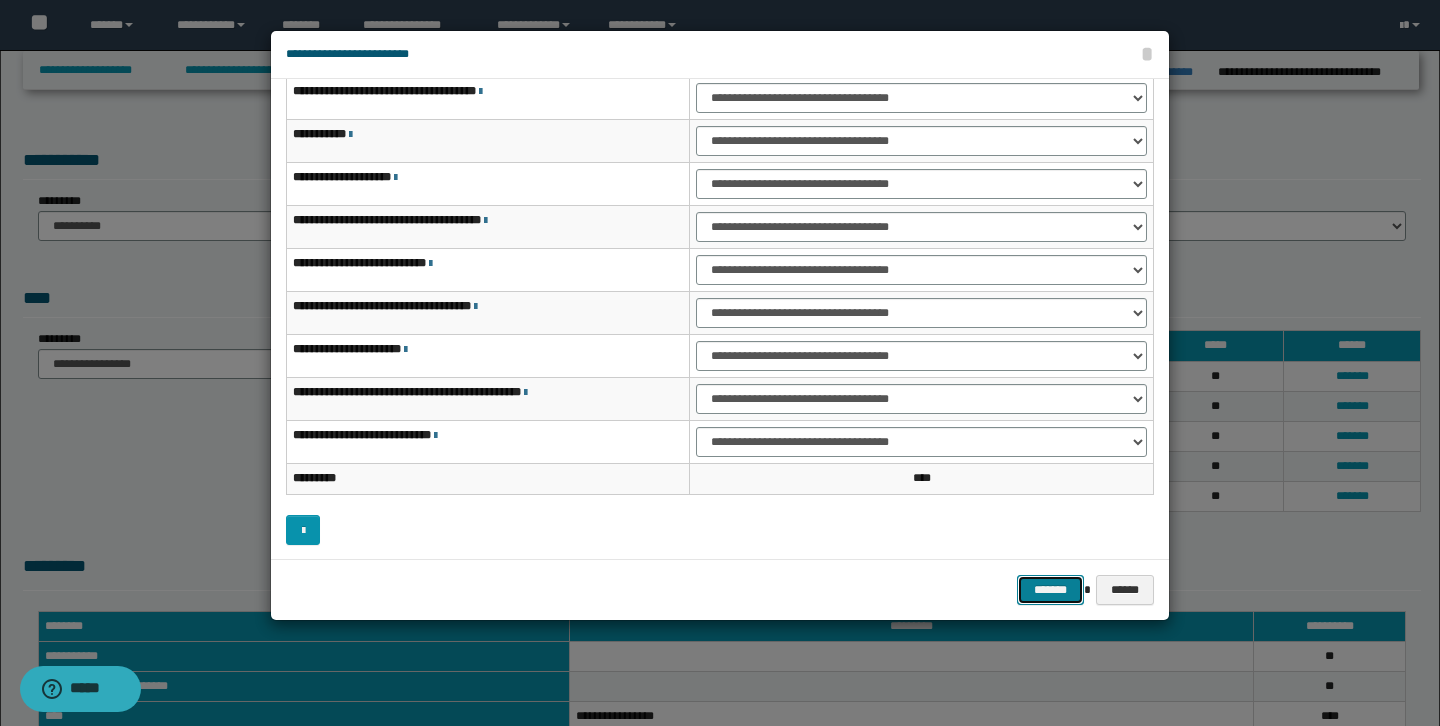 click on "*******" at bounding box center (1051, 590) 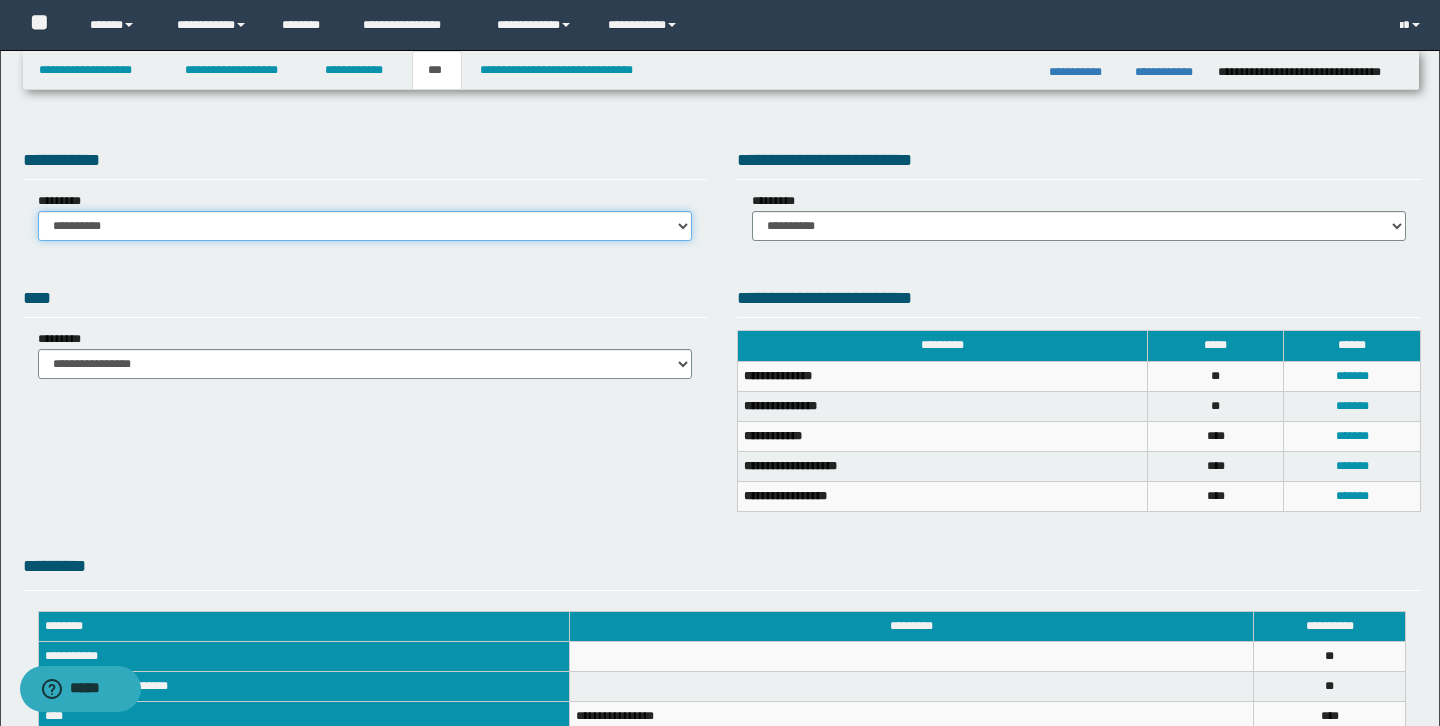 click on "**********" at bounding box center (365, 226) 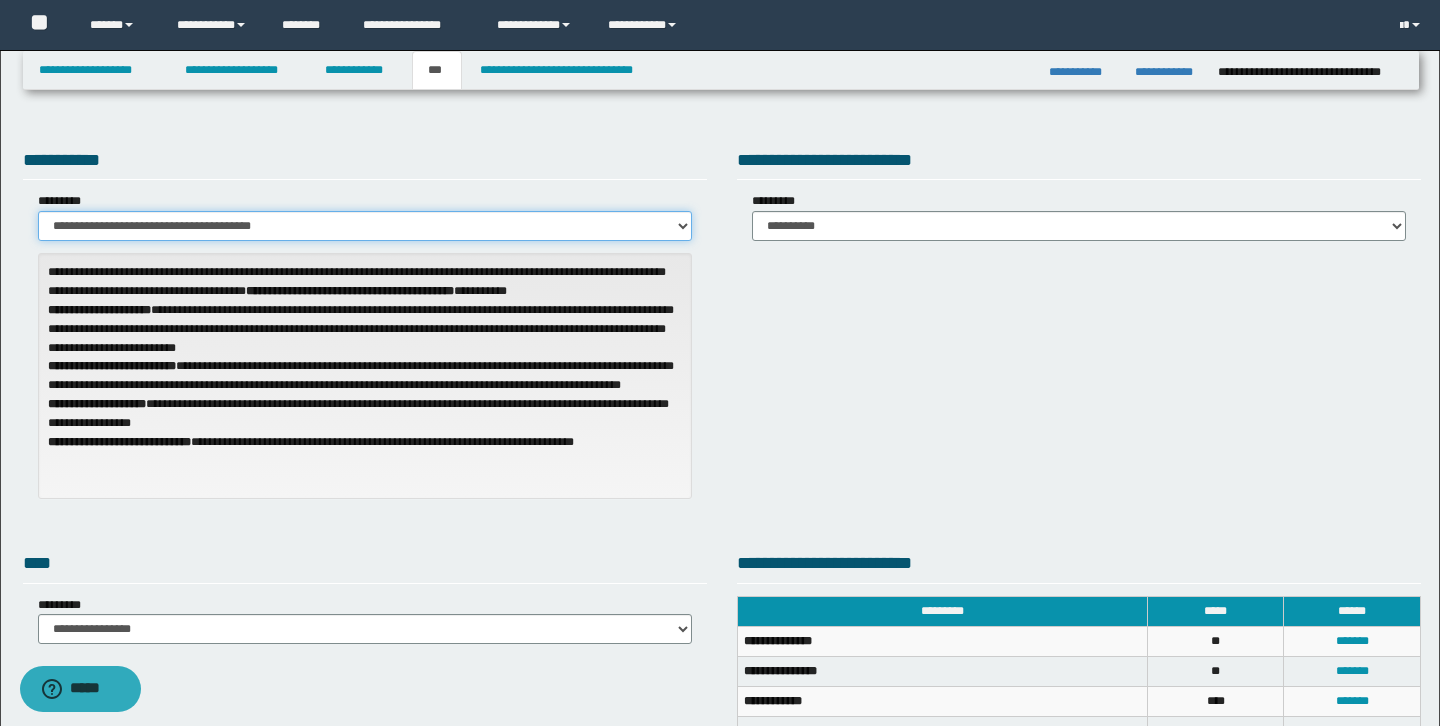 click on "**********" at bounding box center [365, 226] 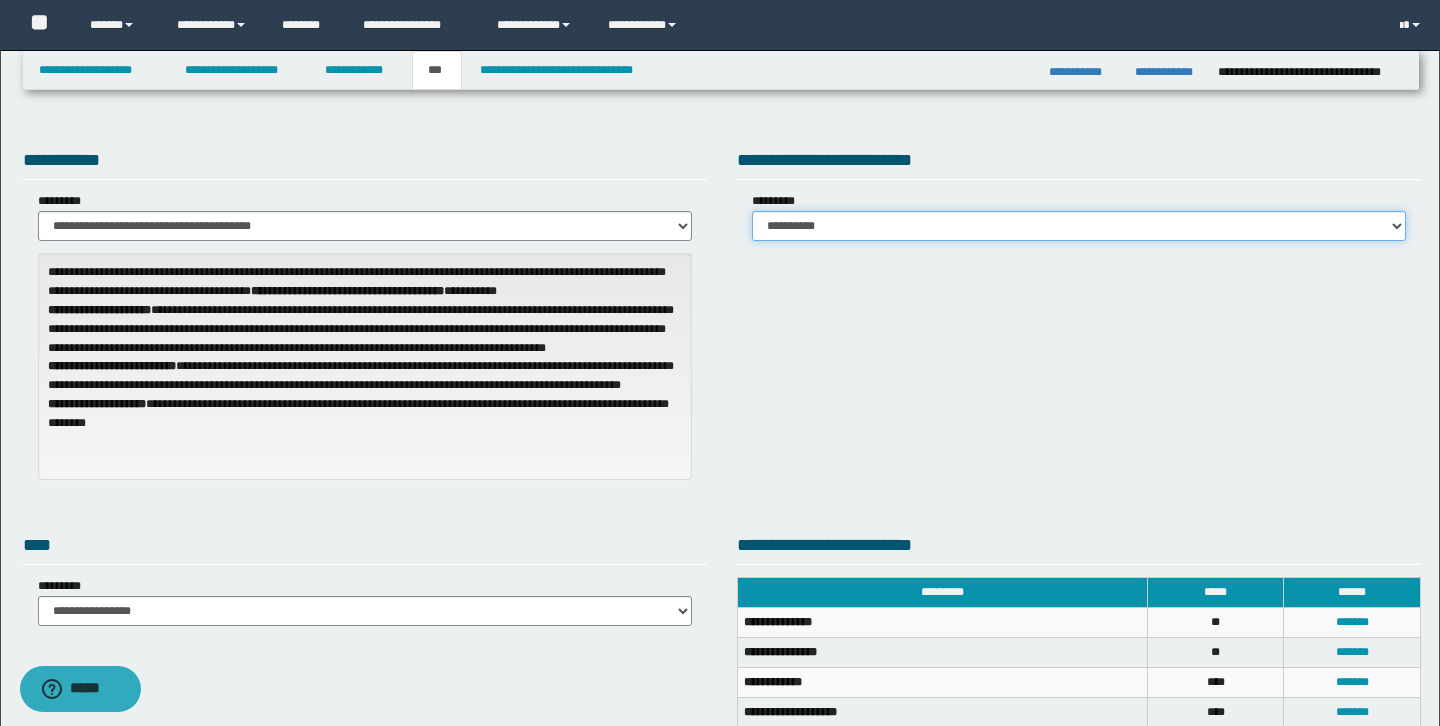 click on "**********" at bounding box center (1079, 226) 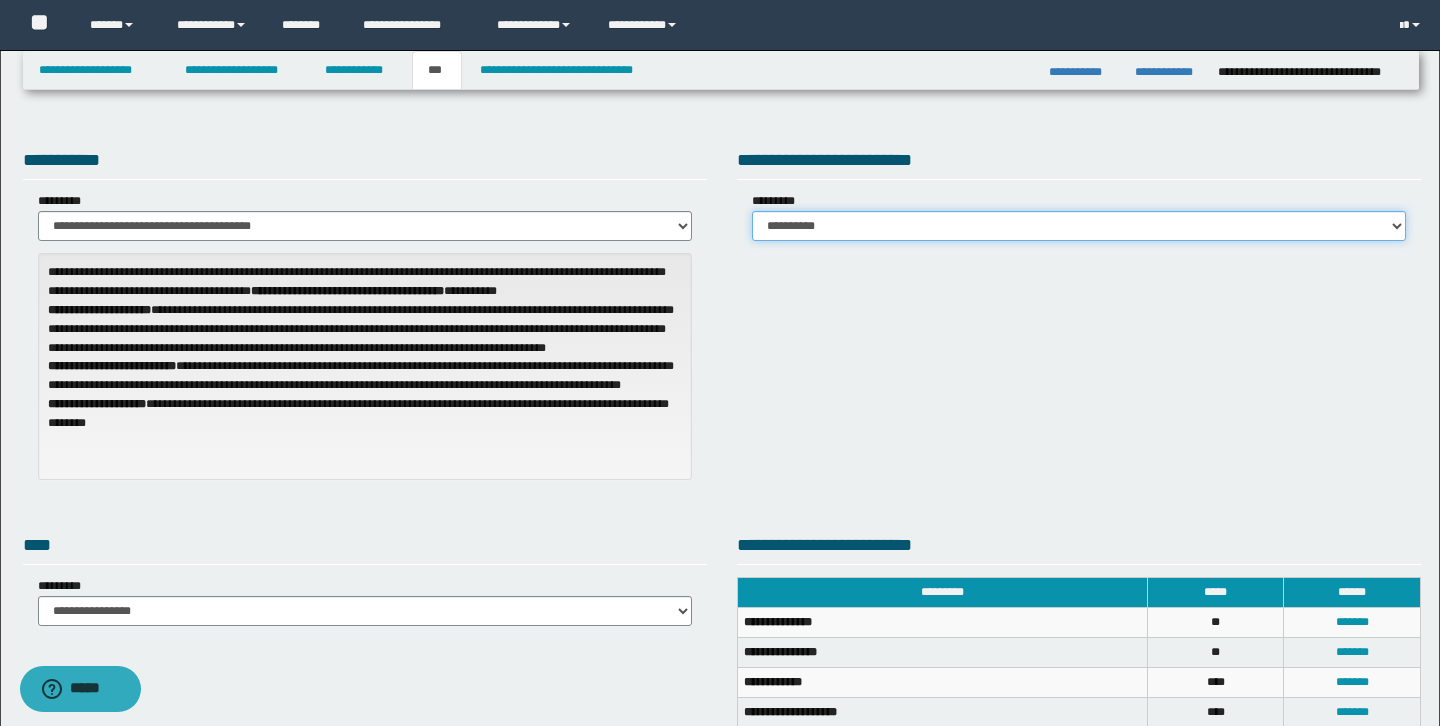 click on "**********" at bounding box center [1079, 226] 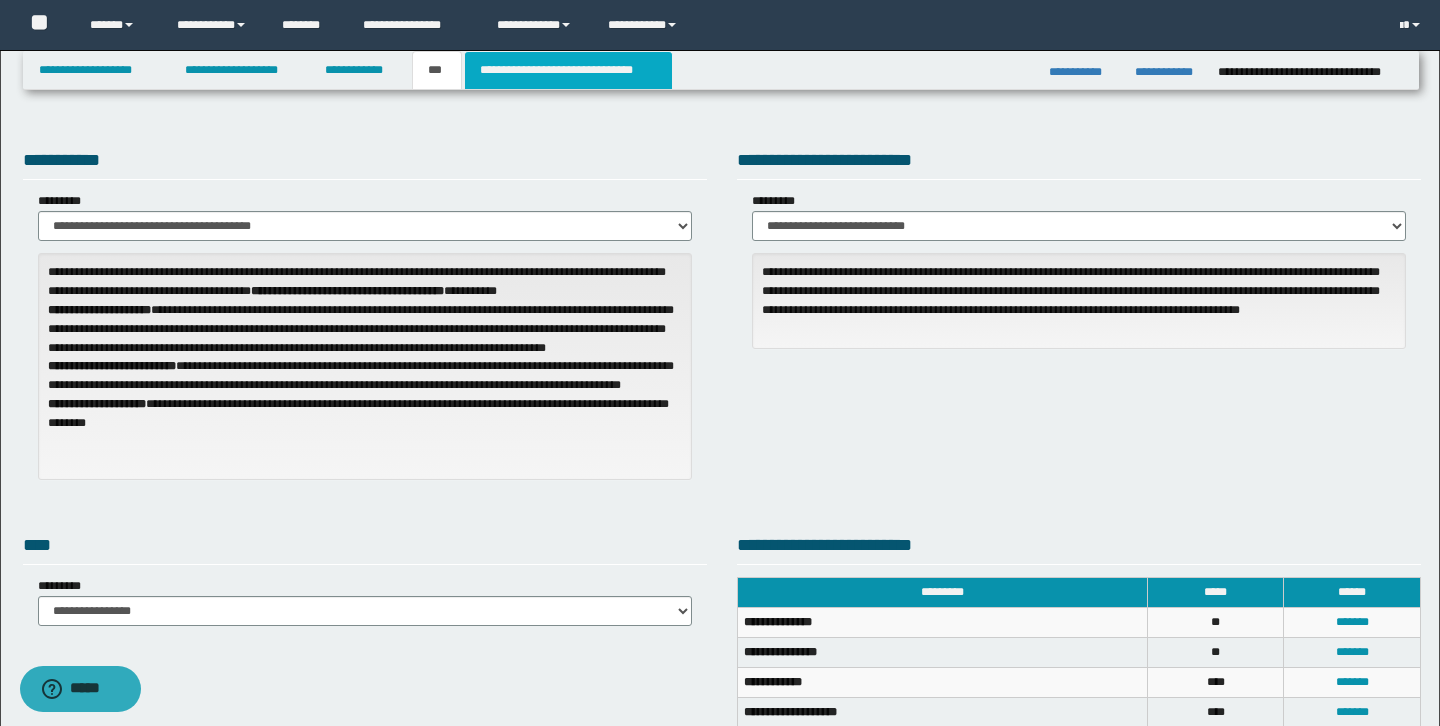 click on "**********" at bounding box center (568, 70) 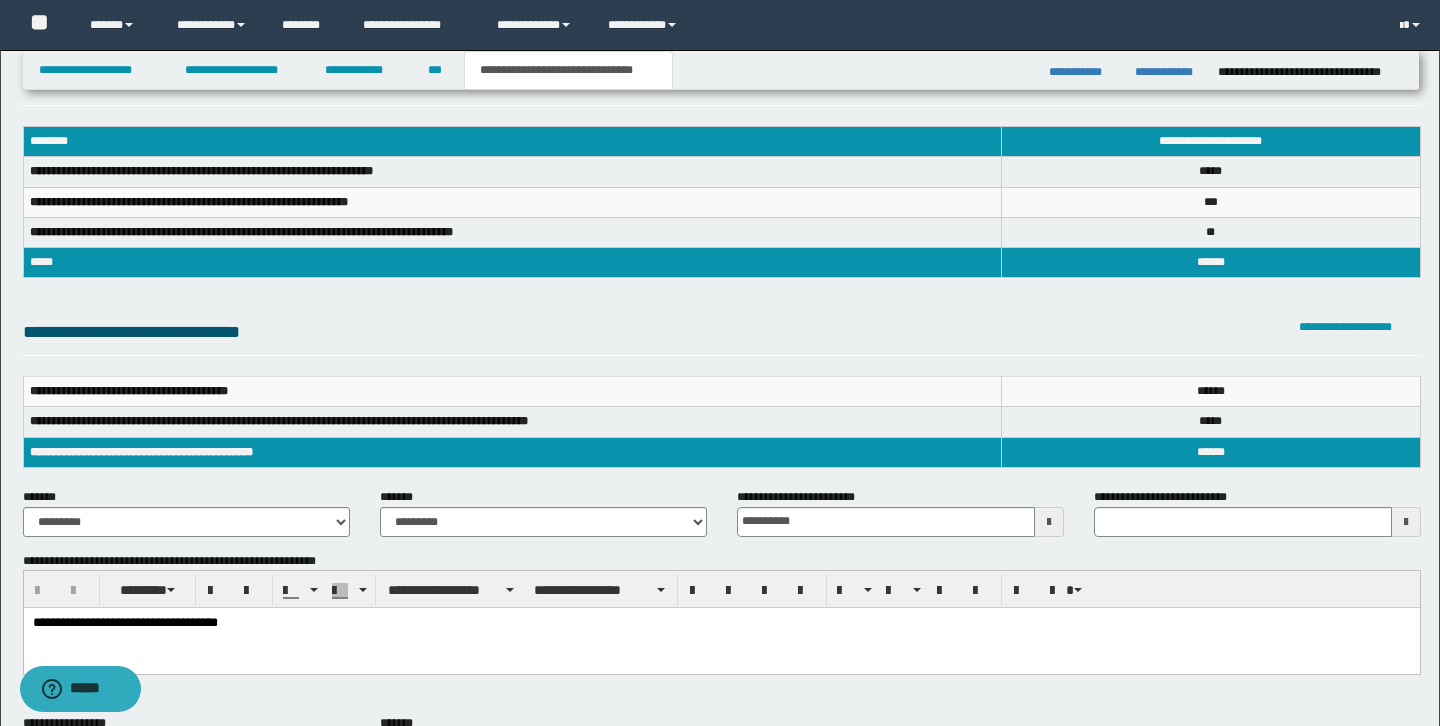 scroll, scrollTop: 62, scrollLeft: 0, axis: vertical 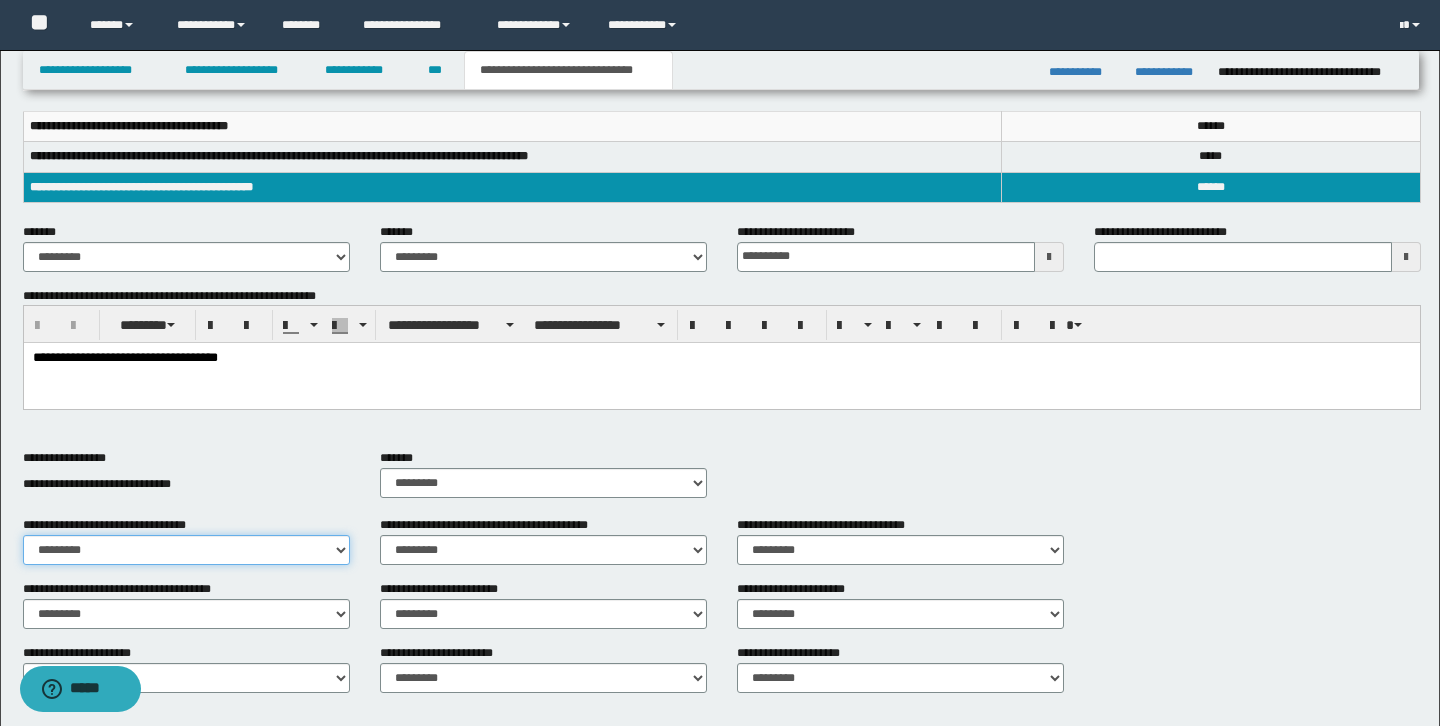 click on "*********
**
**" at bounding box center [186, 550] 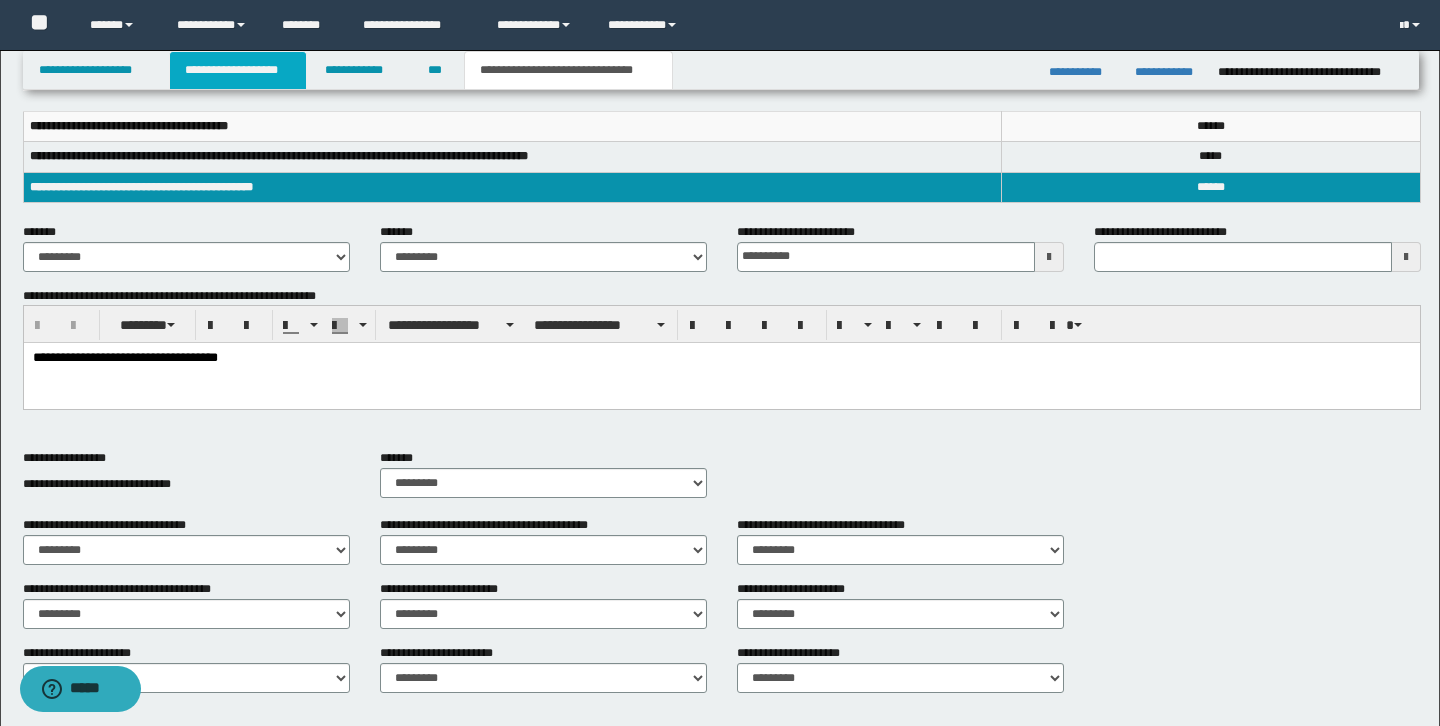 click on "**********" at bounding box center [238, 70] 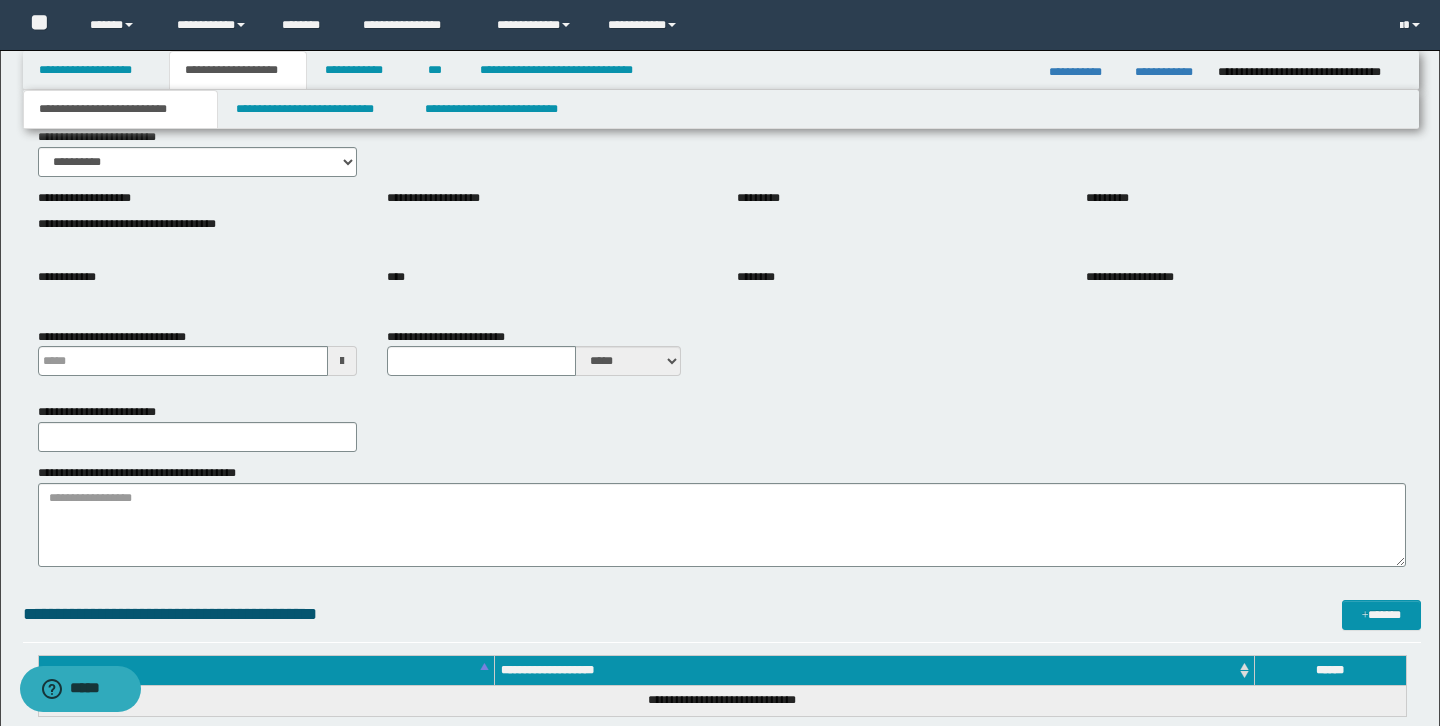 scroll, scrollTop: 228, scrollLeft: 0, axis: vertical 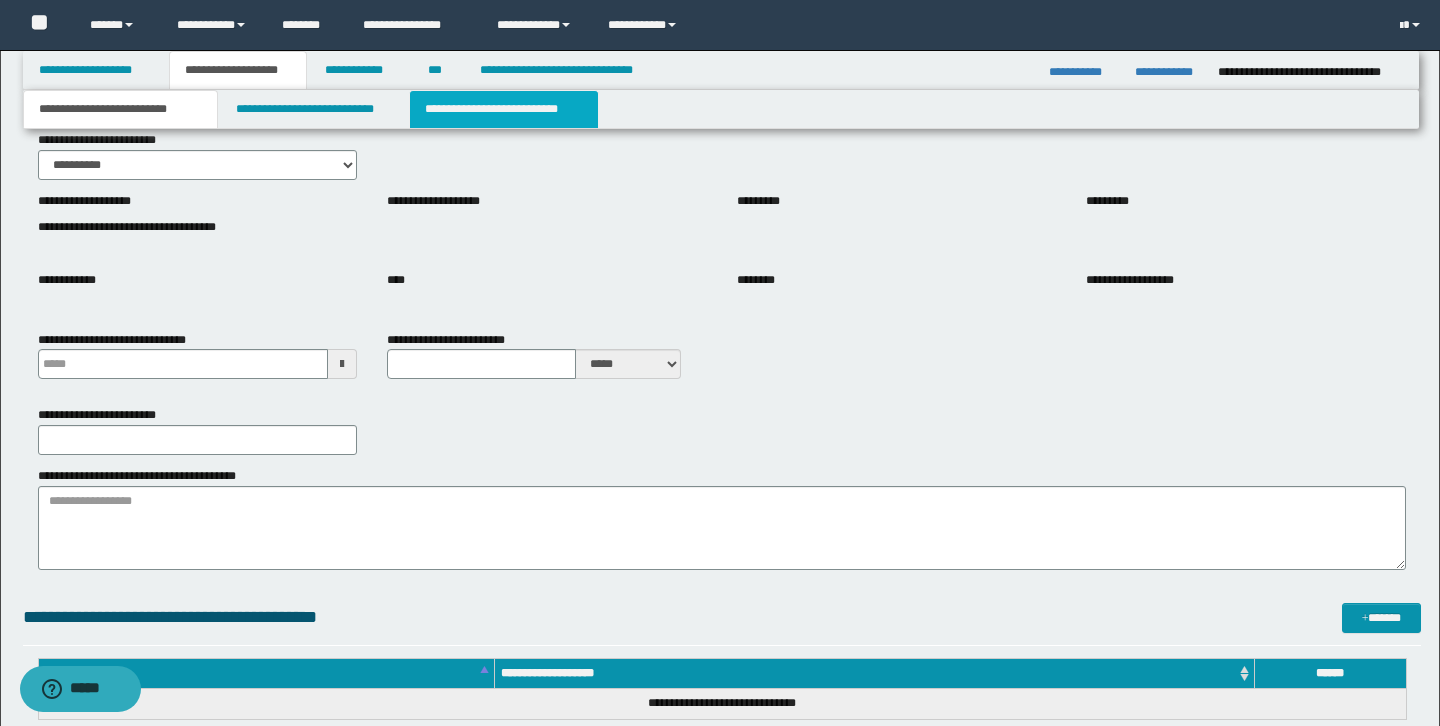 click on "**********" at bounding box center (504, 109) 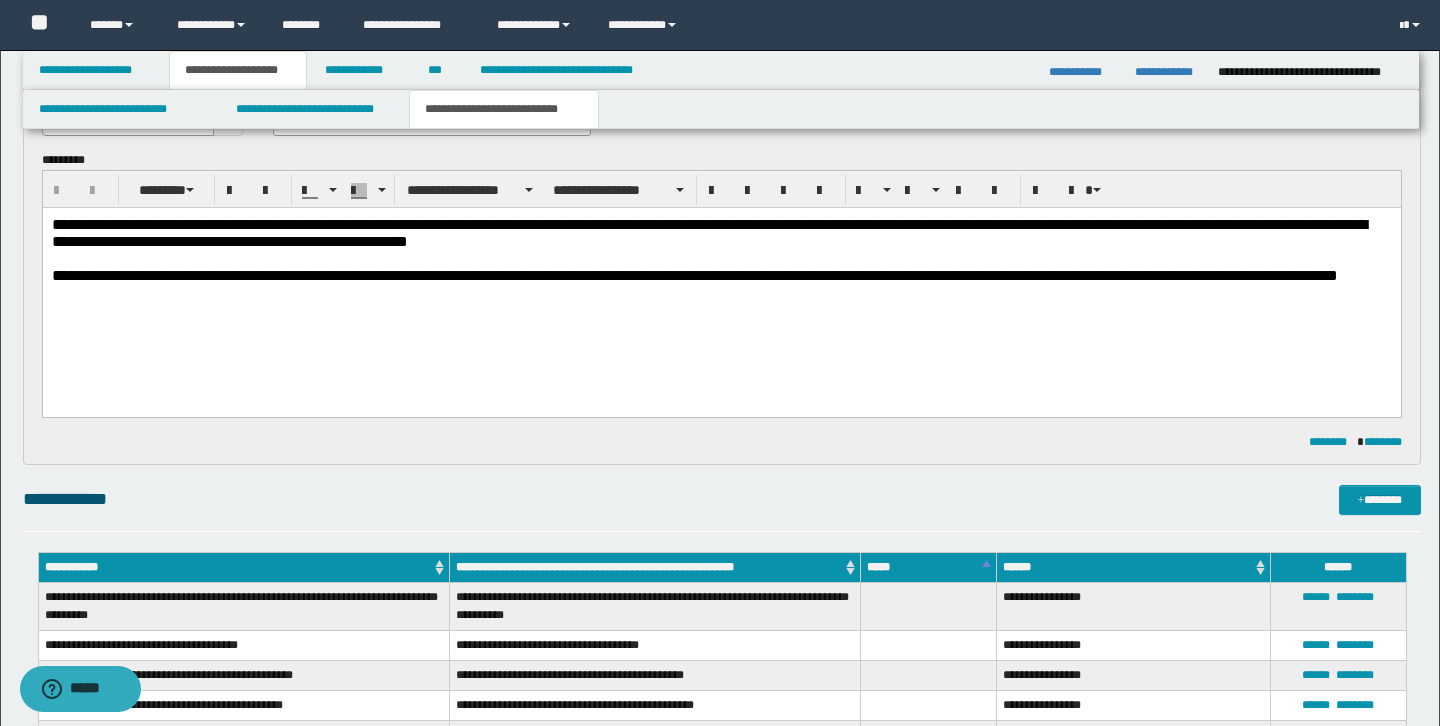 scroll, scrollTop: 0, scrollLeft: 0, axis: both 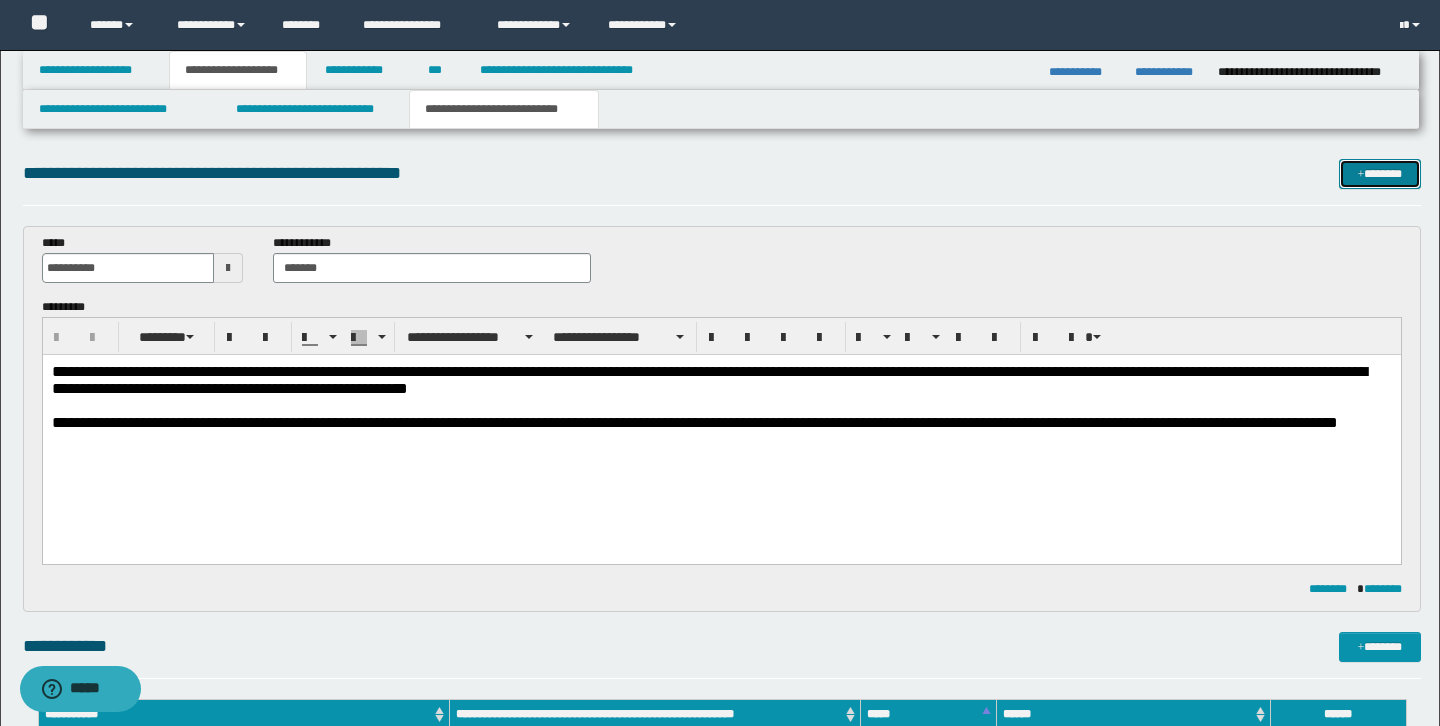 click at bounding box center [1361, 175] 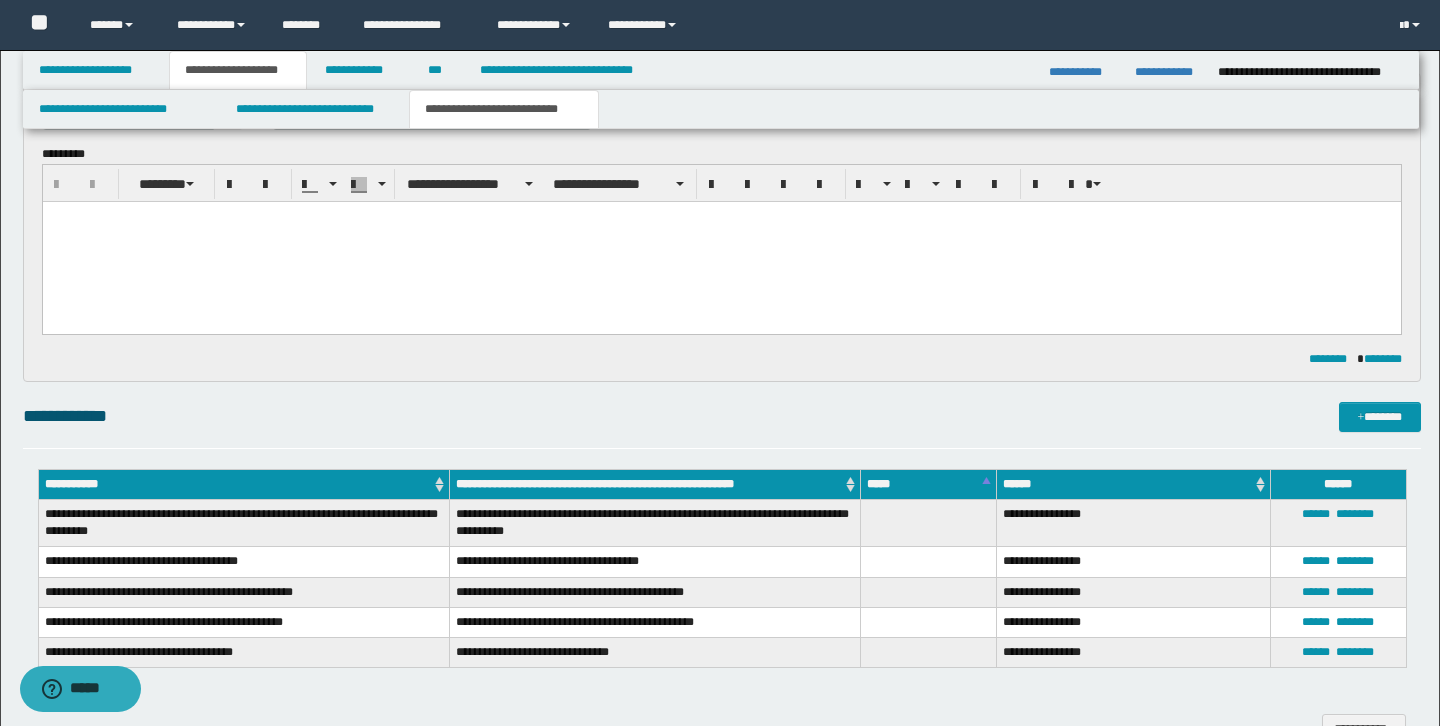 scroll, scrollTop: 0, scrollLeft: 0, axis: both 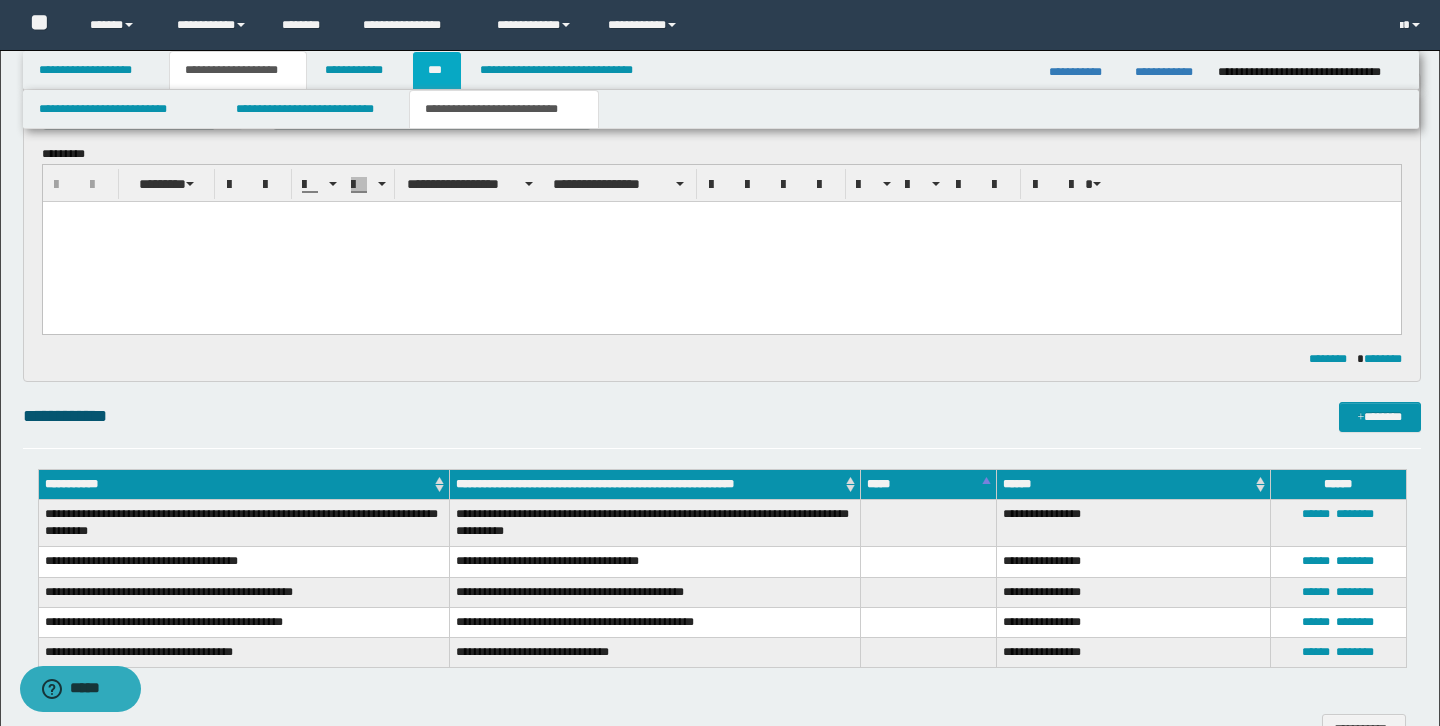 click on "***" at bounding box center (437, 70) 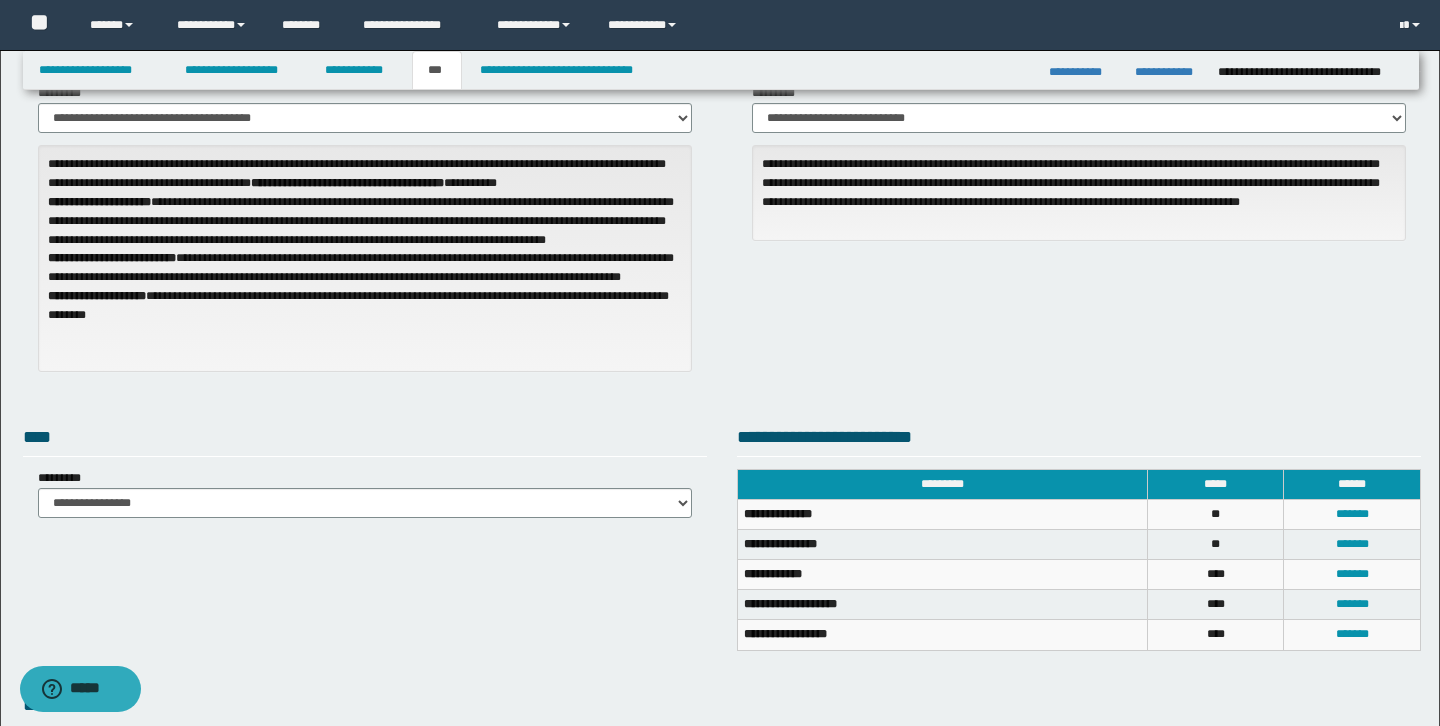 scroll, scrollTop: 40, scrollLeft: 0, axis: vertical 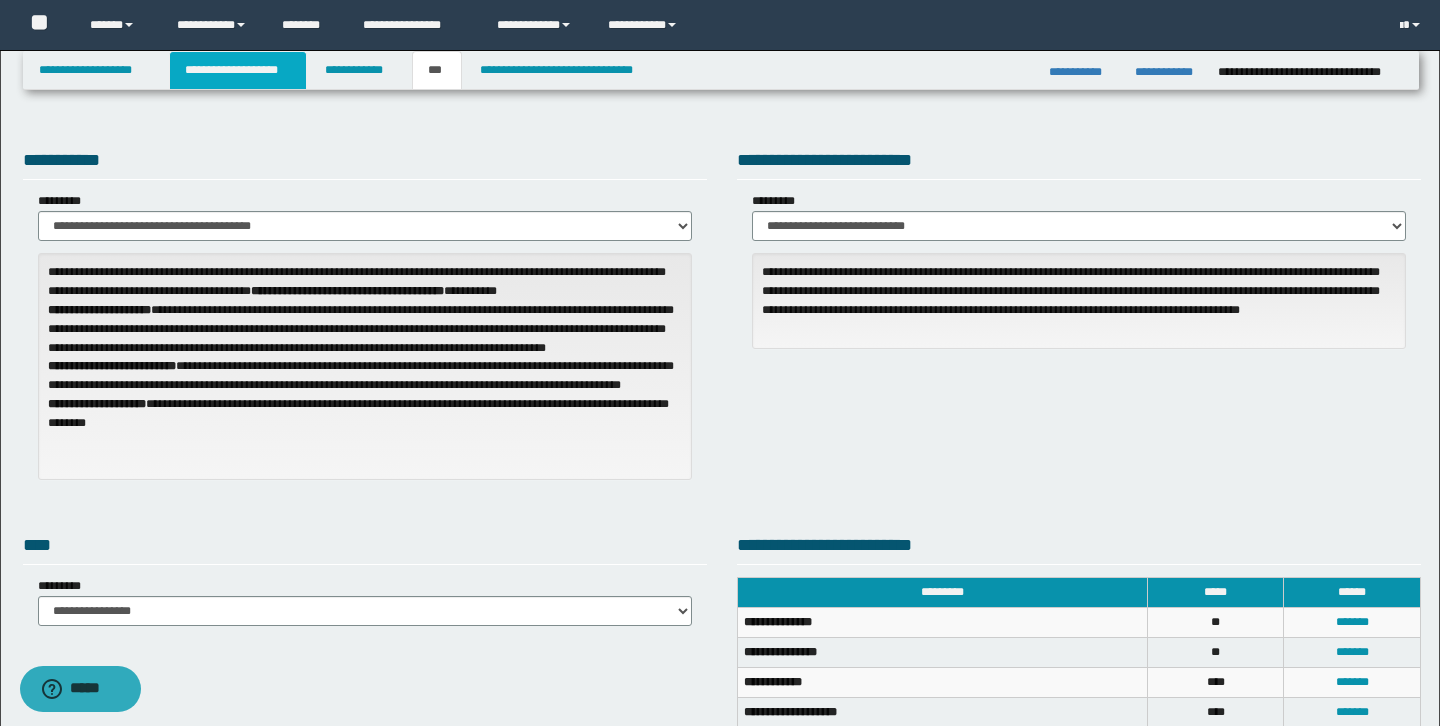 click on "**********" at bounding box center [238, 70] 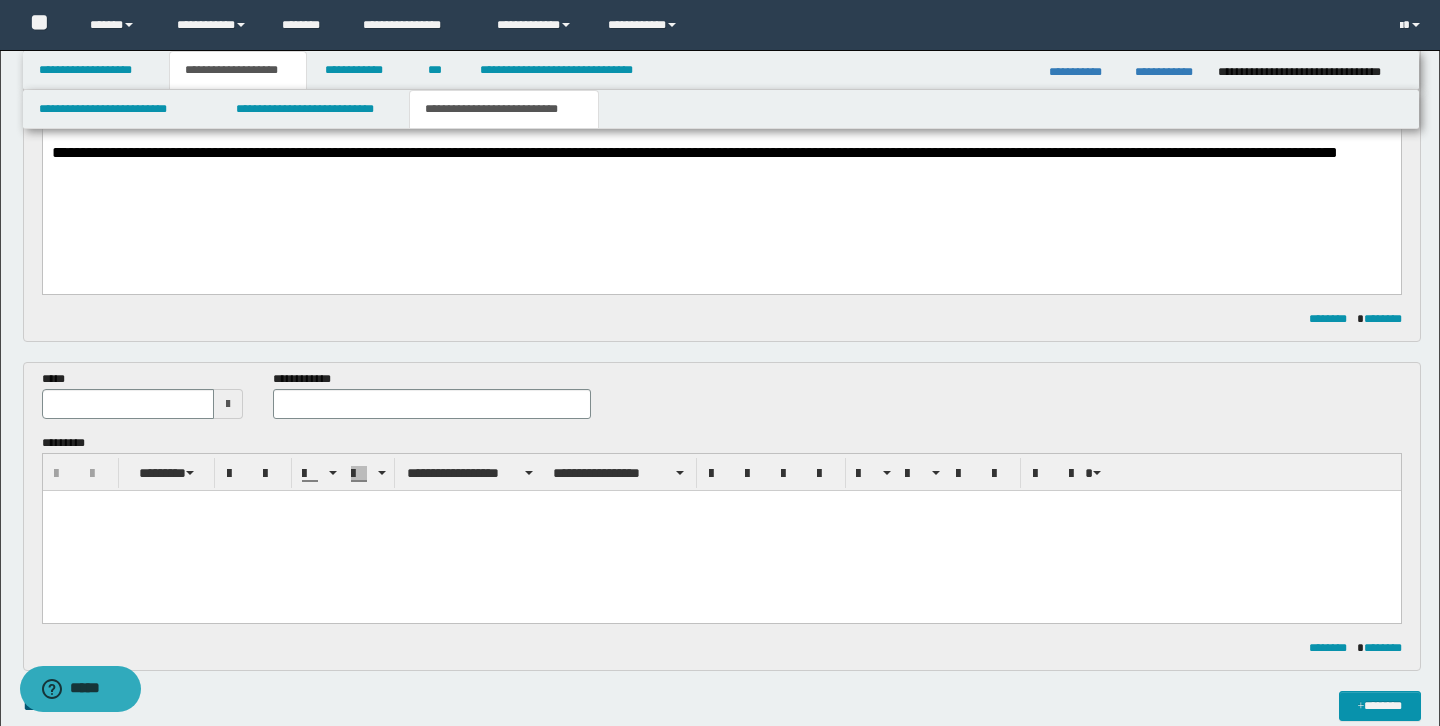 scroll, scrollTop: 326, scrollLeft: 0, axis: vertical 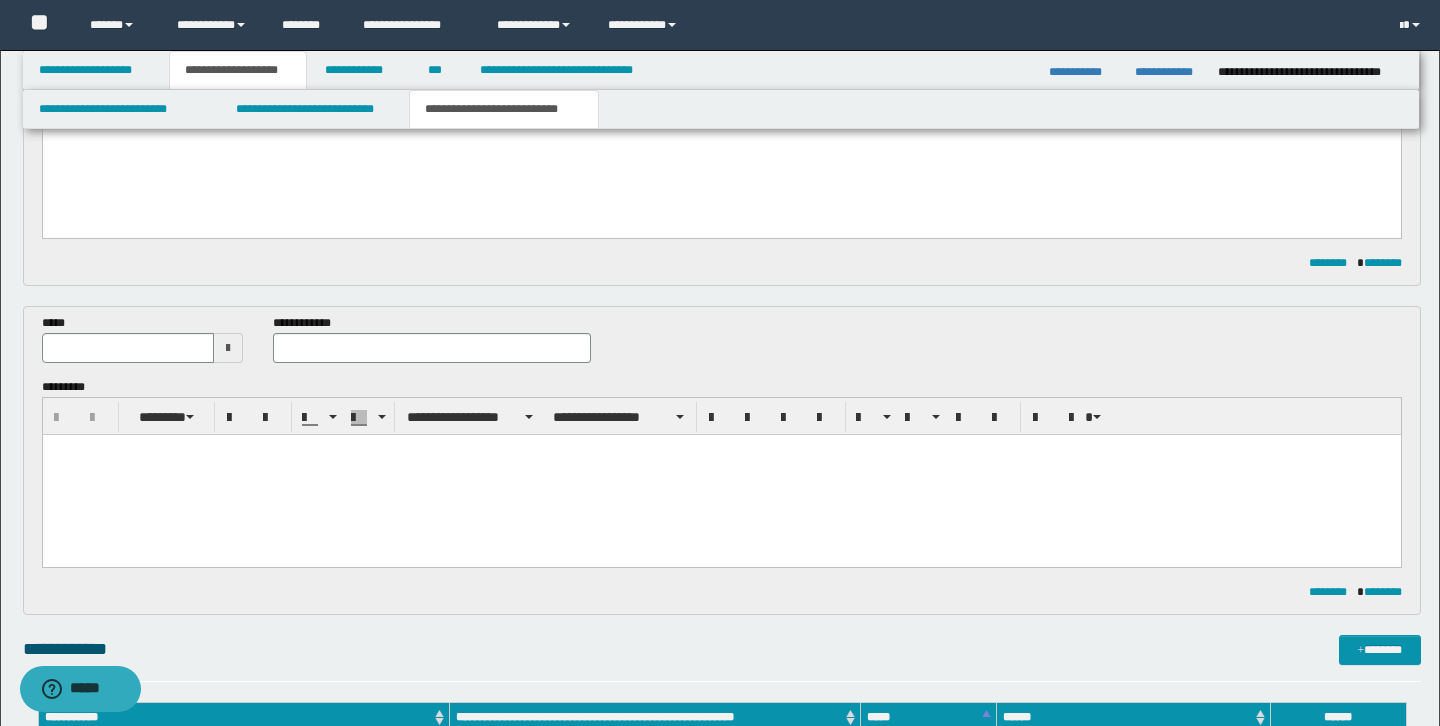 click at bounding box center (721, 474) 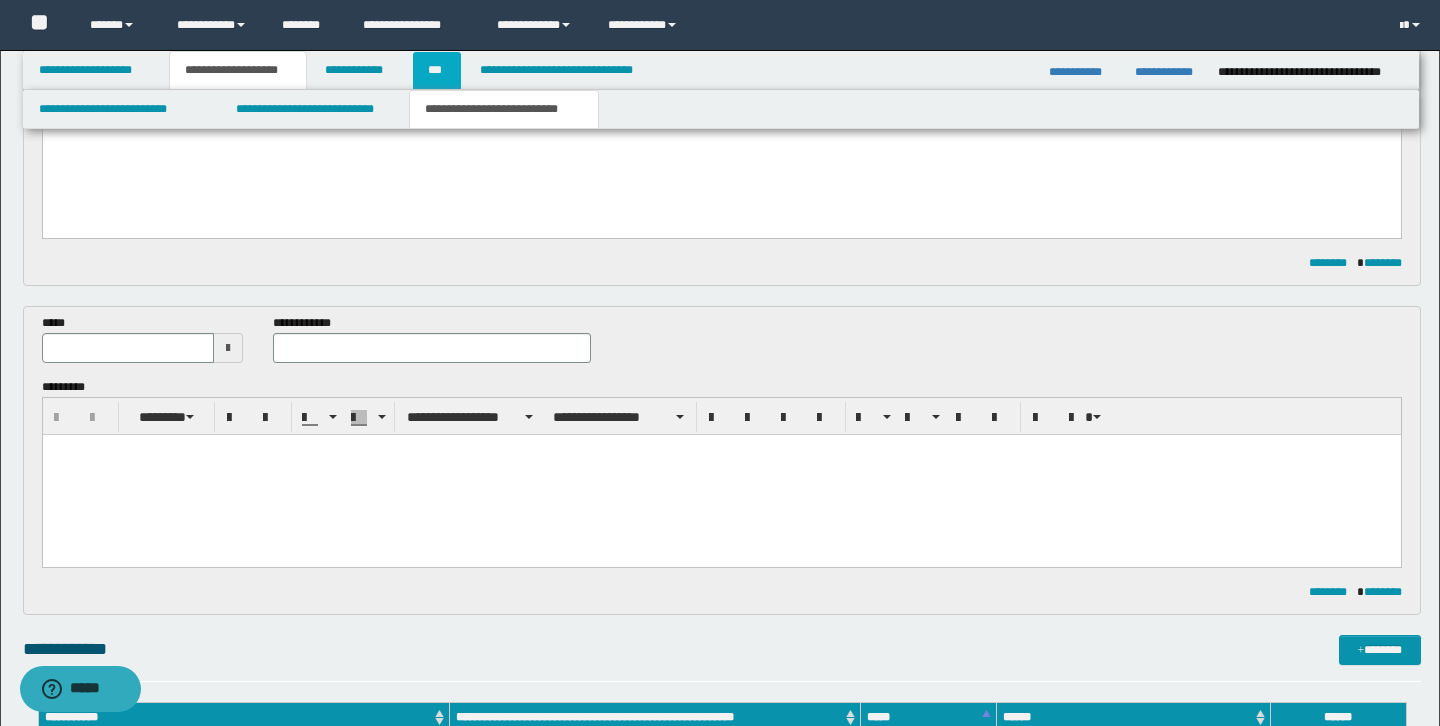 click on "***" at bounding box center (437, 70) 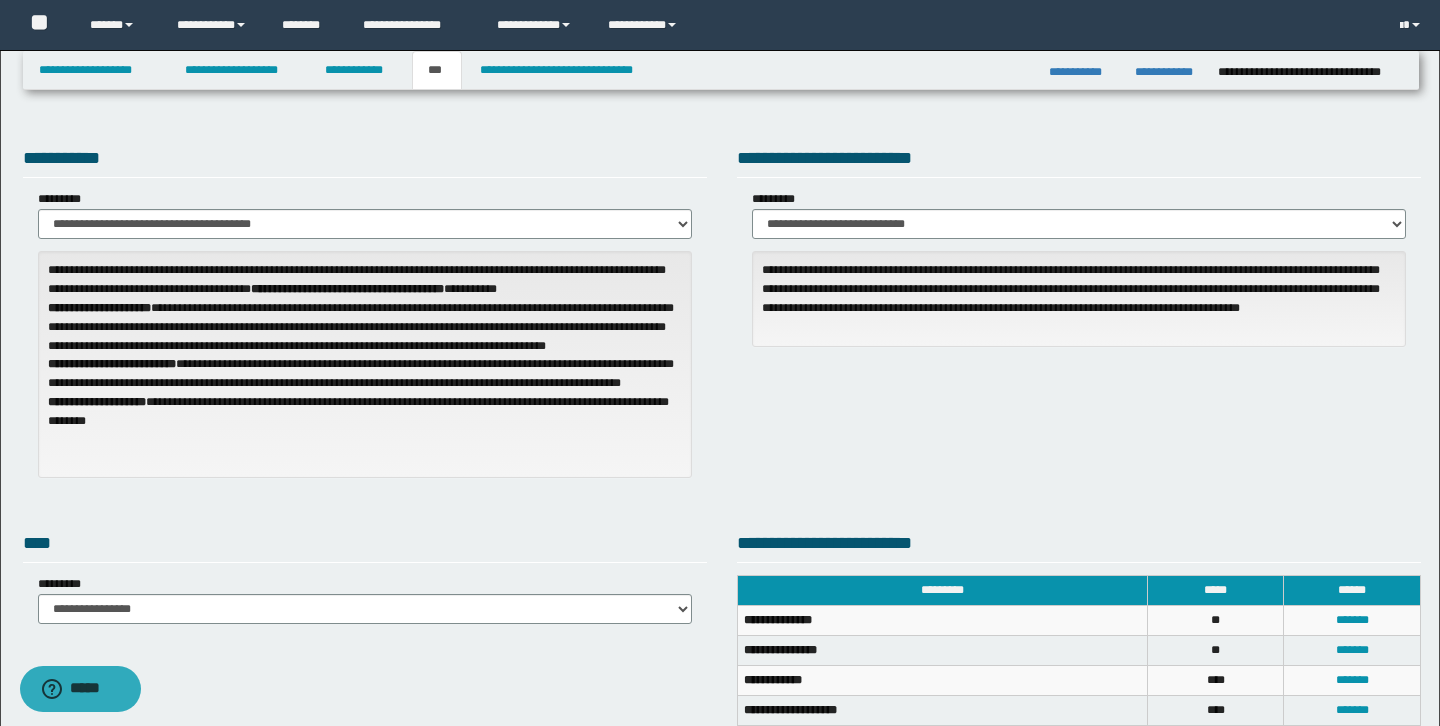 scroll, scrollTop: 1, scrollLeft: 0, axis: vertical 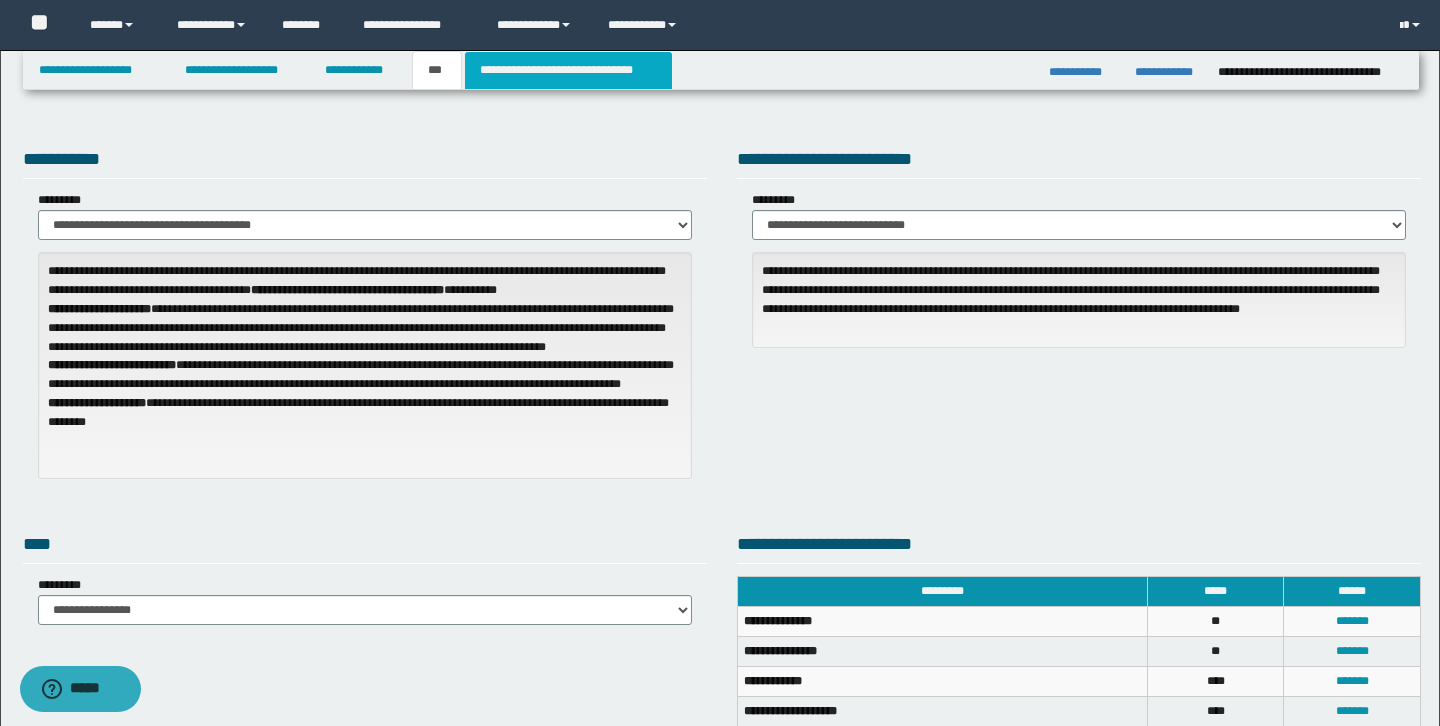click on "**********" at bounding box center [568, 70] 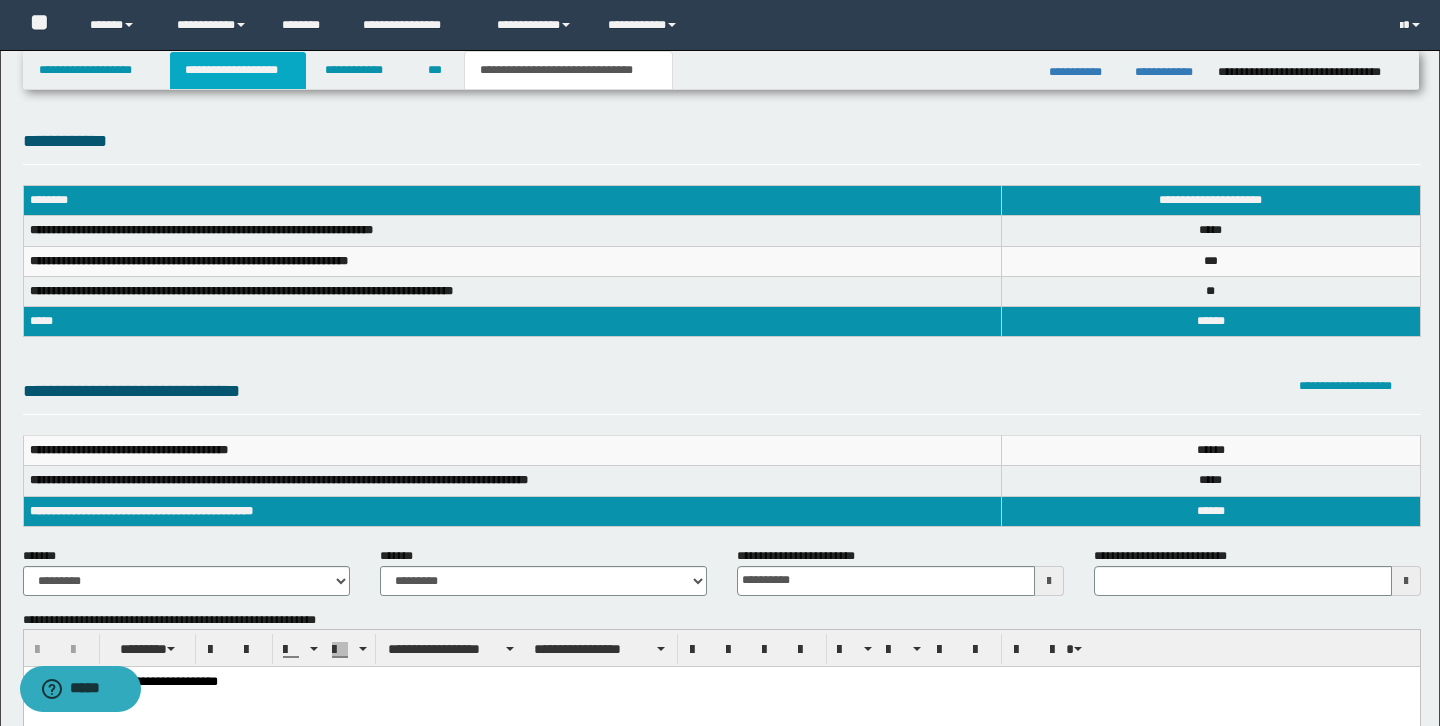 click on "**********" at bounding box center (238, 70) 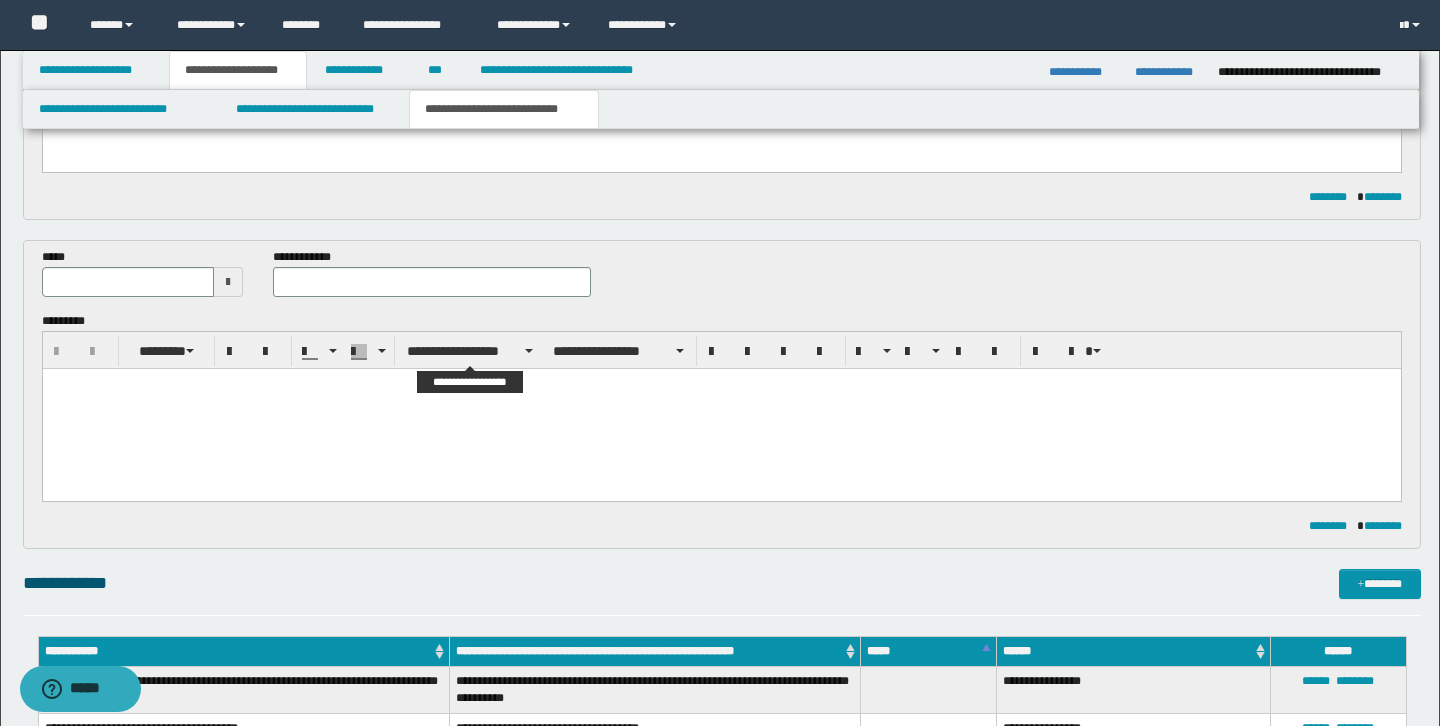 scroll, scrollTop: 397, scrollLeft: 0, axis: vertical 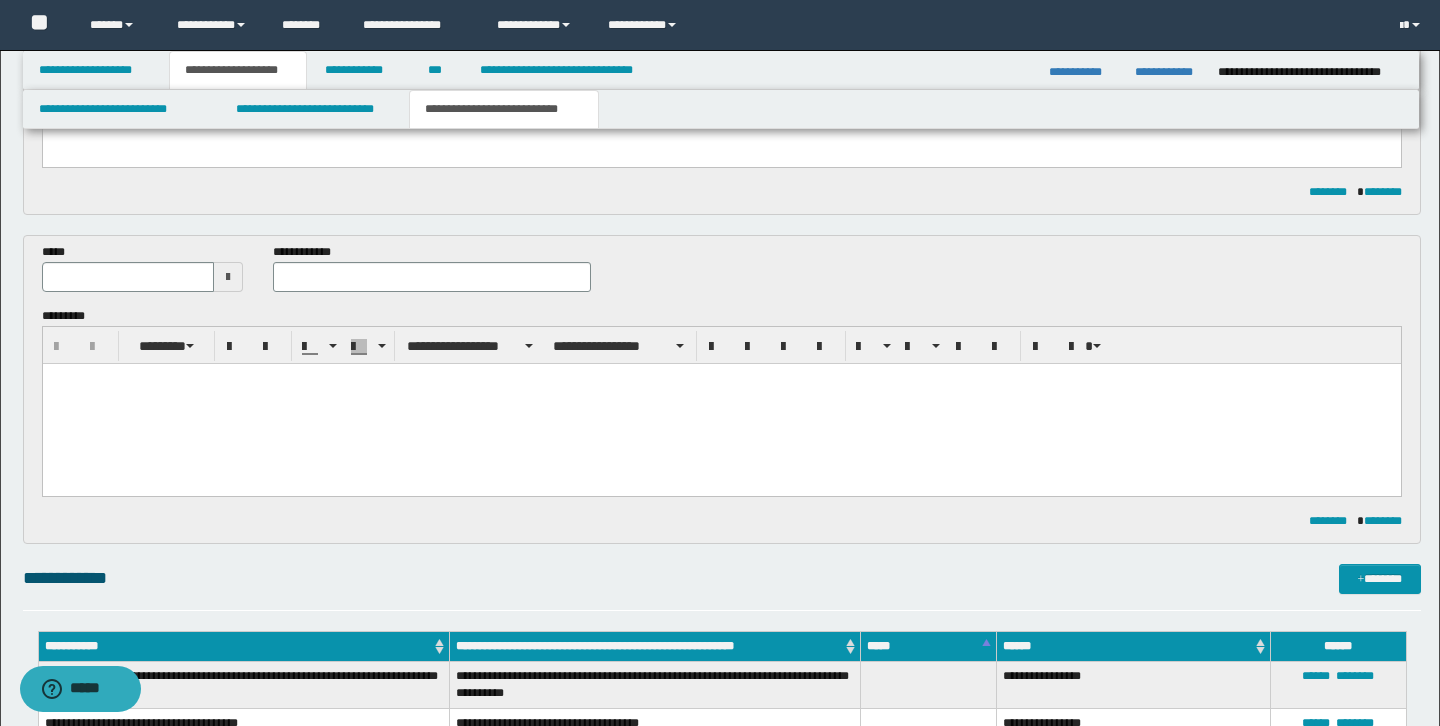 click at bounding box center [721, 403] 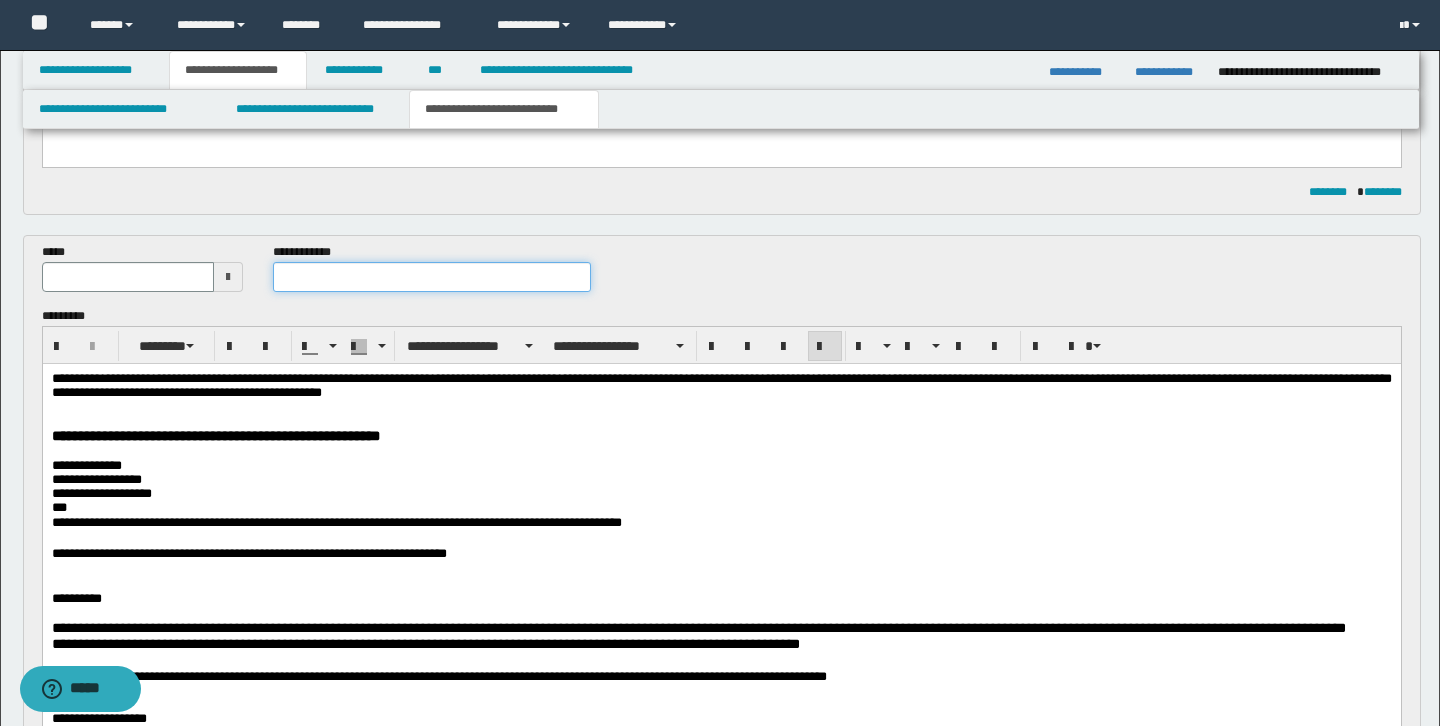 click at bounding box center [432, 277] 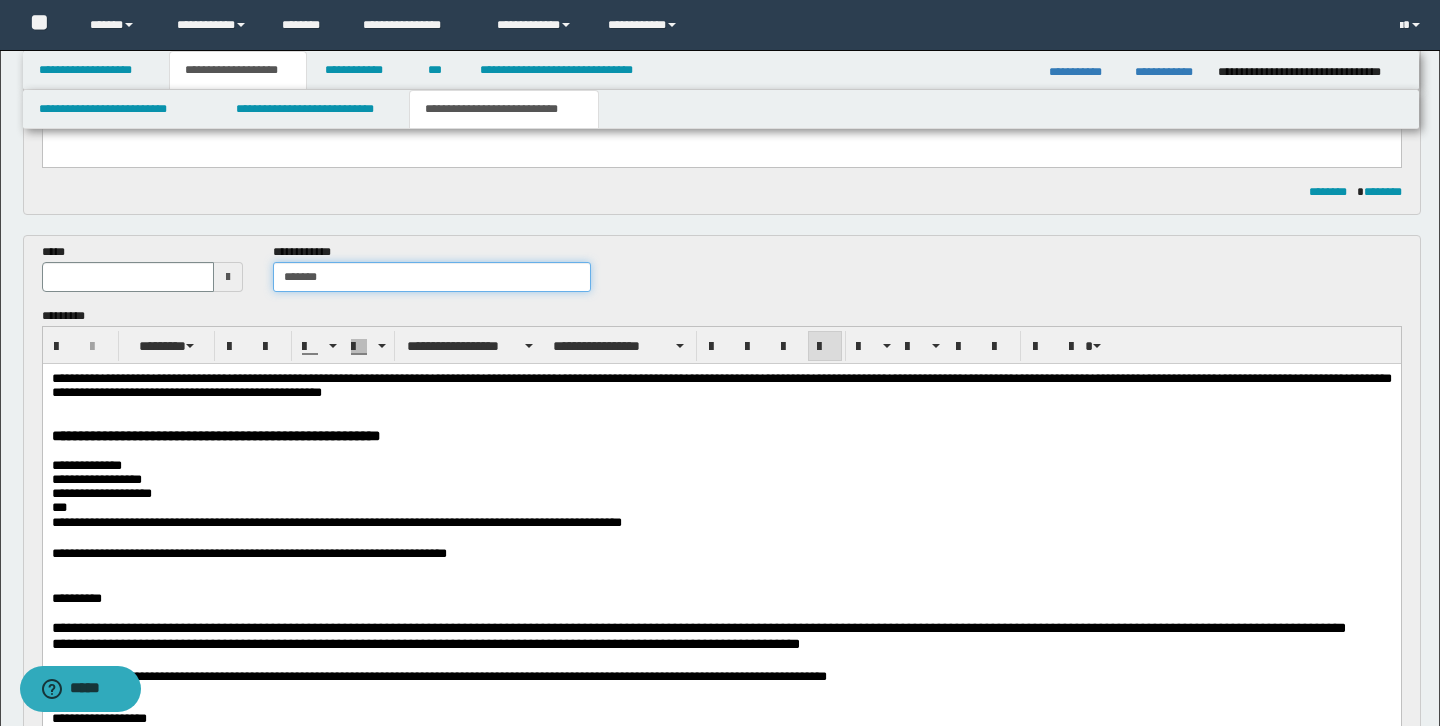 type on "**********" 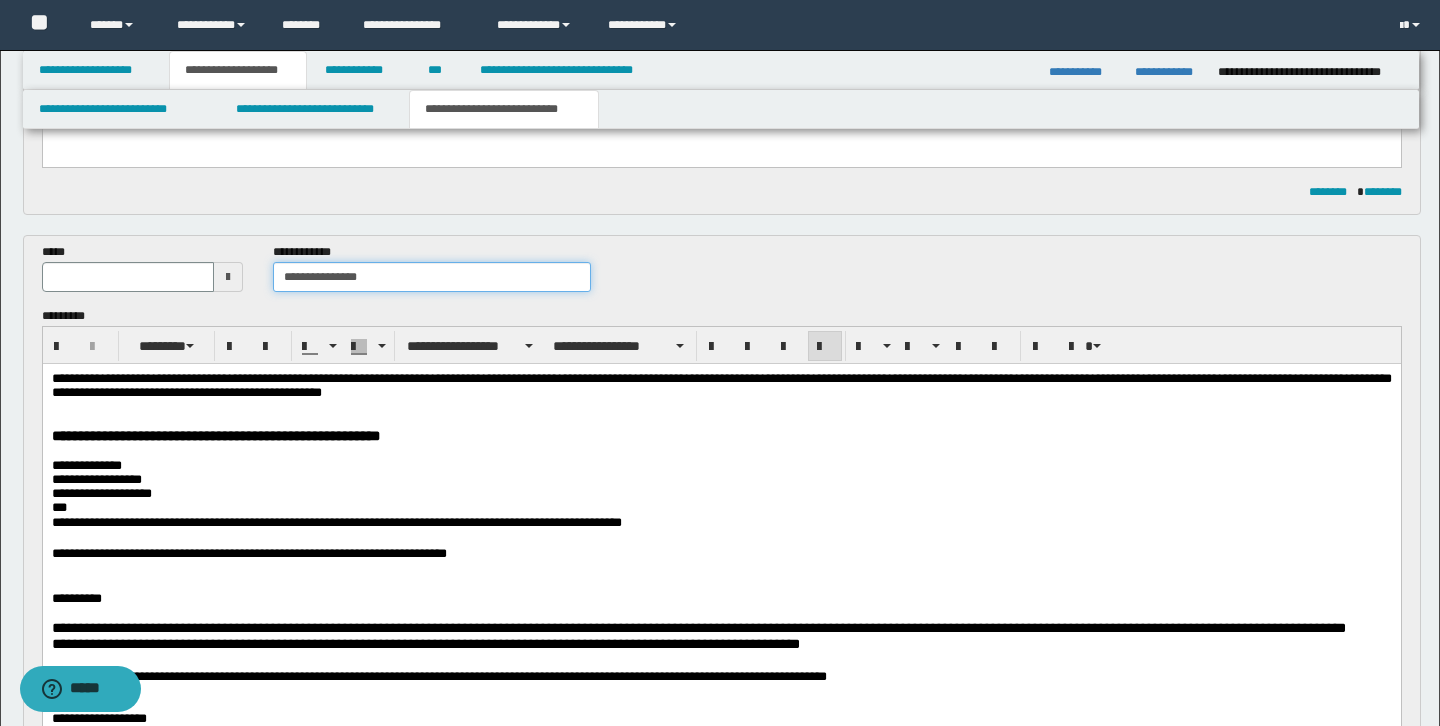 type 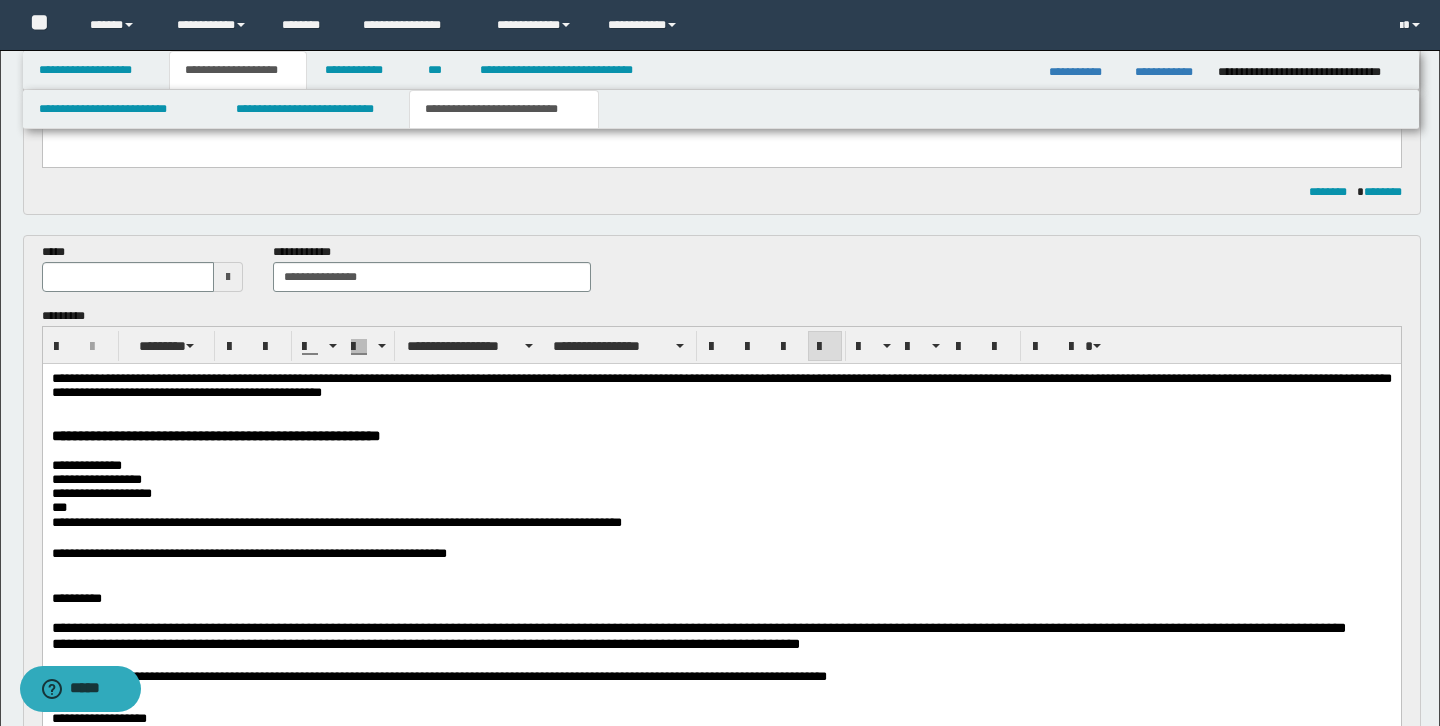 click at bounding box center [228, 277] 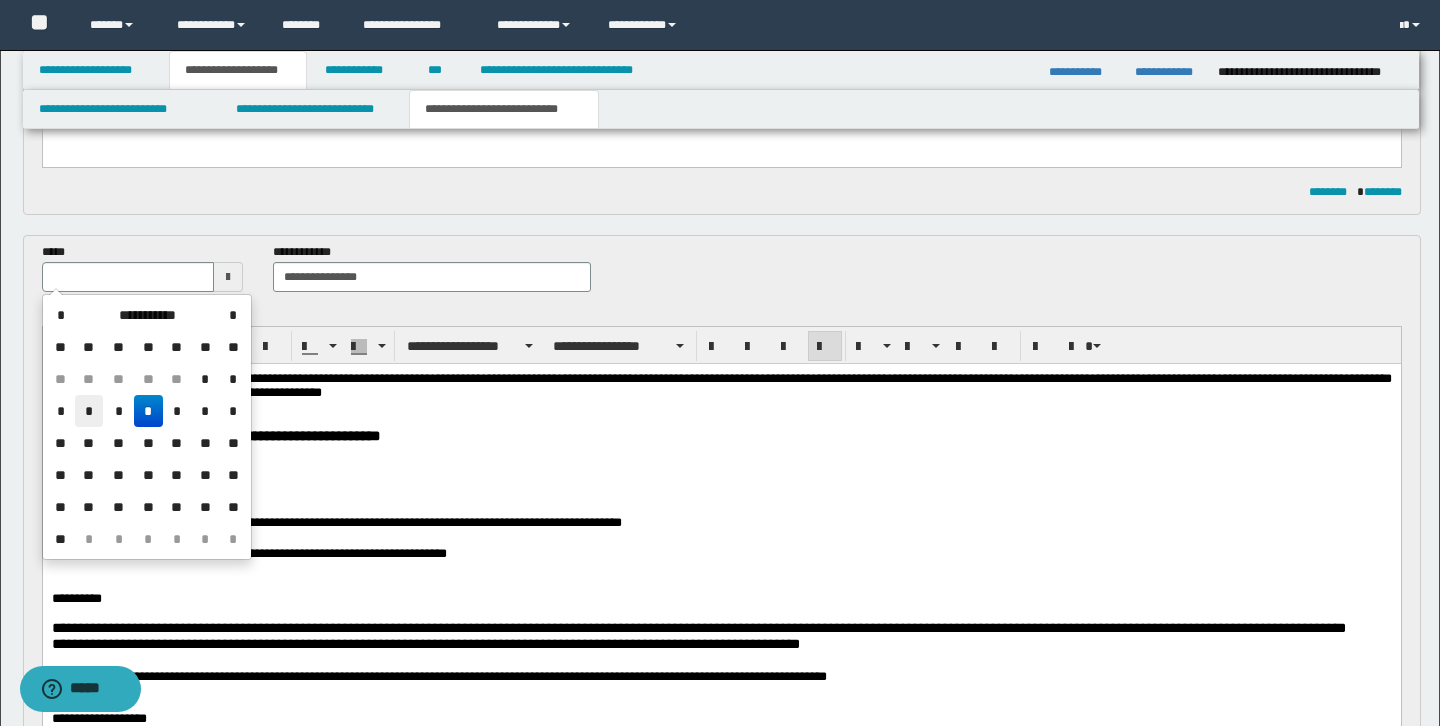 click on "*" at bounding box center (89, 411) 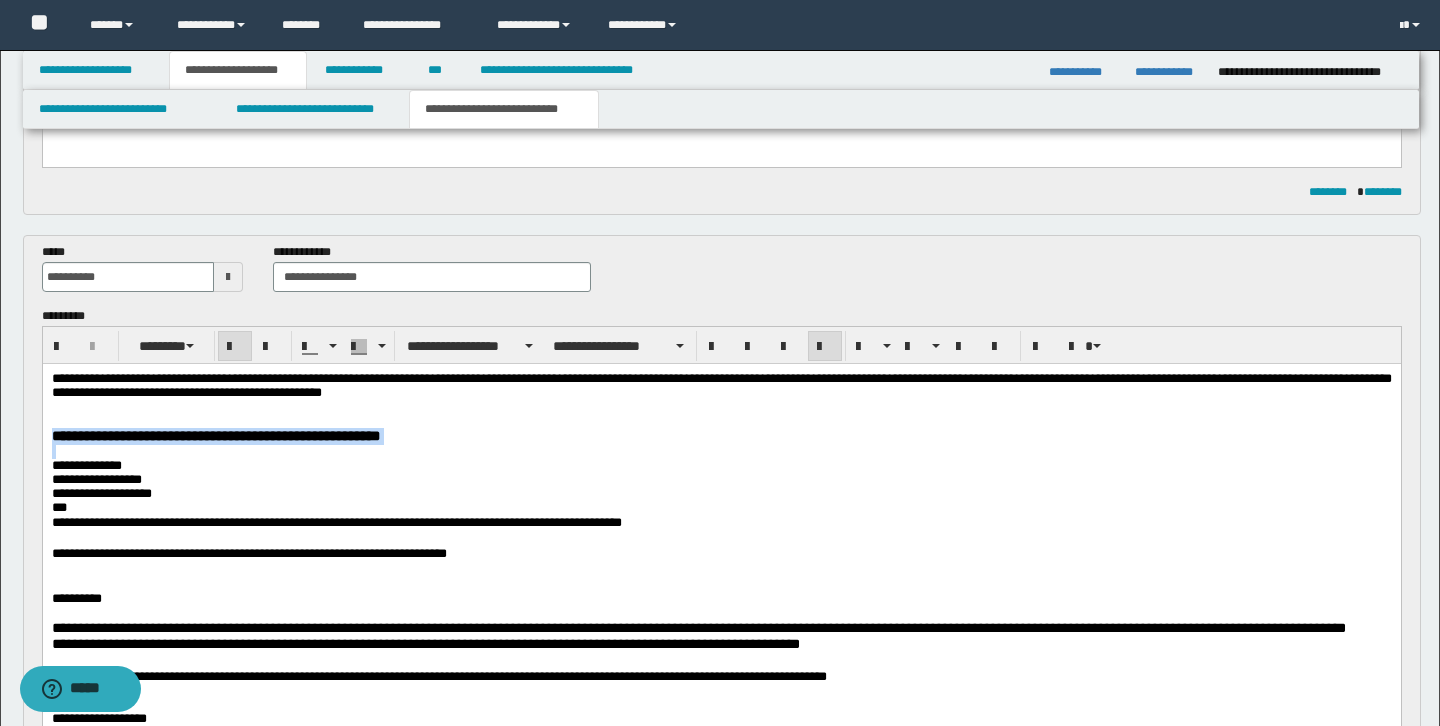 drag, startPoint x: 53, startPoint y: 435, endPoint x: 590, endPoint y: 452, distance: 537.26904 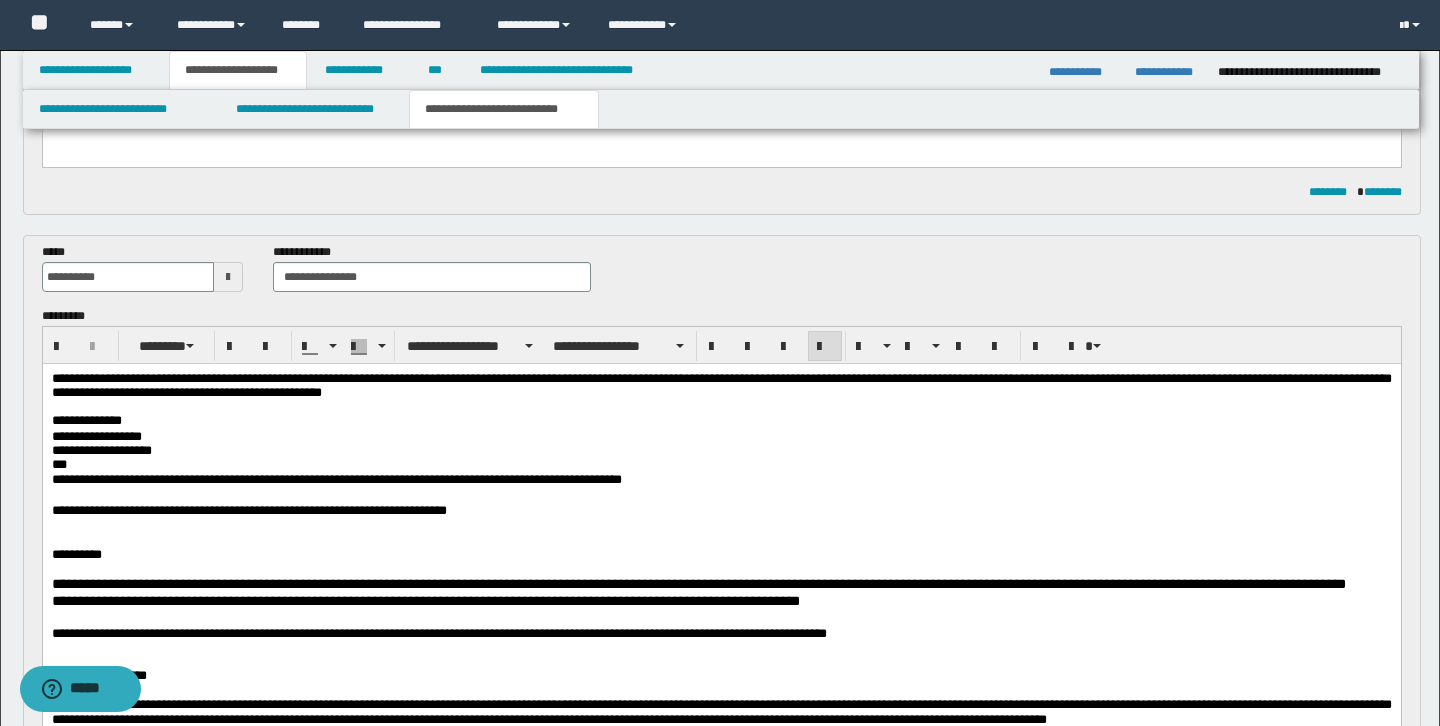 click on "**********" at bounding box center [721, 450] 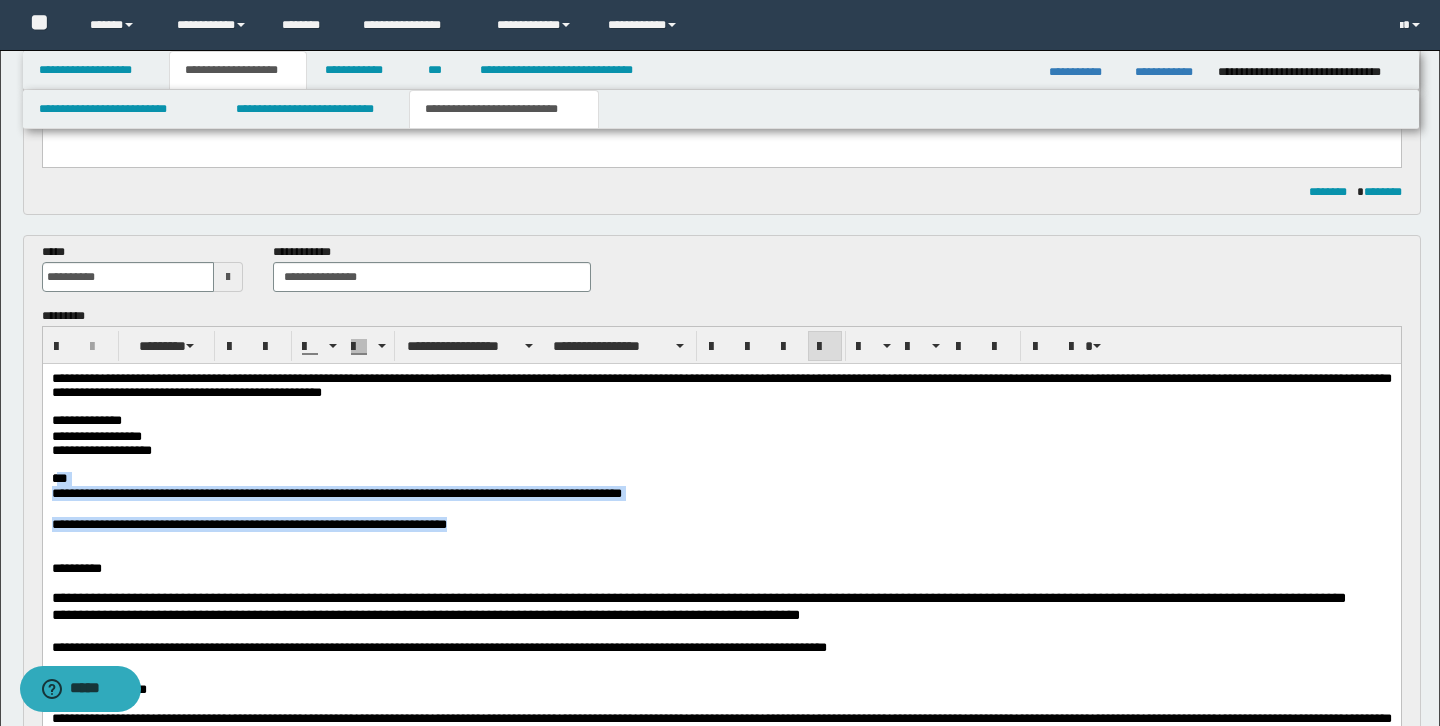drag, startPoint x: 56, startPoint y: 485, endPoint x: 54, endPoint y: 554, distance: 69.02898 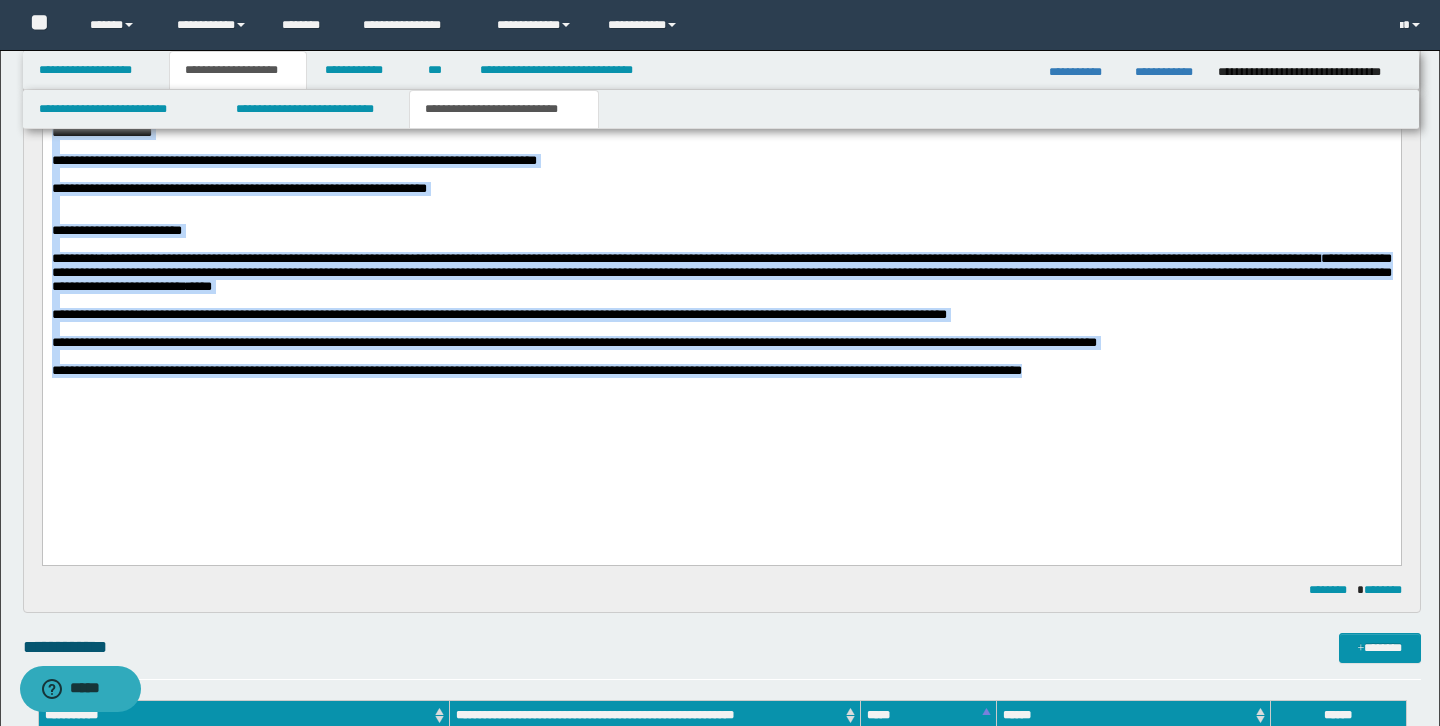 drag, startPoint x: 52, startPoint y: -174, endPoint x: 223, endPoint y: 638, distance: 829.81024 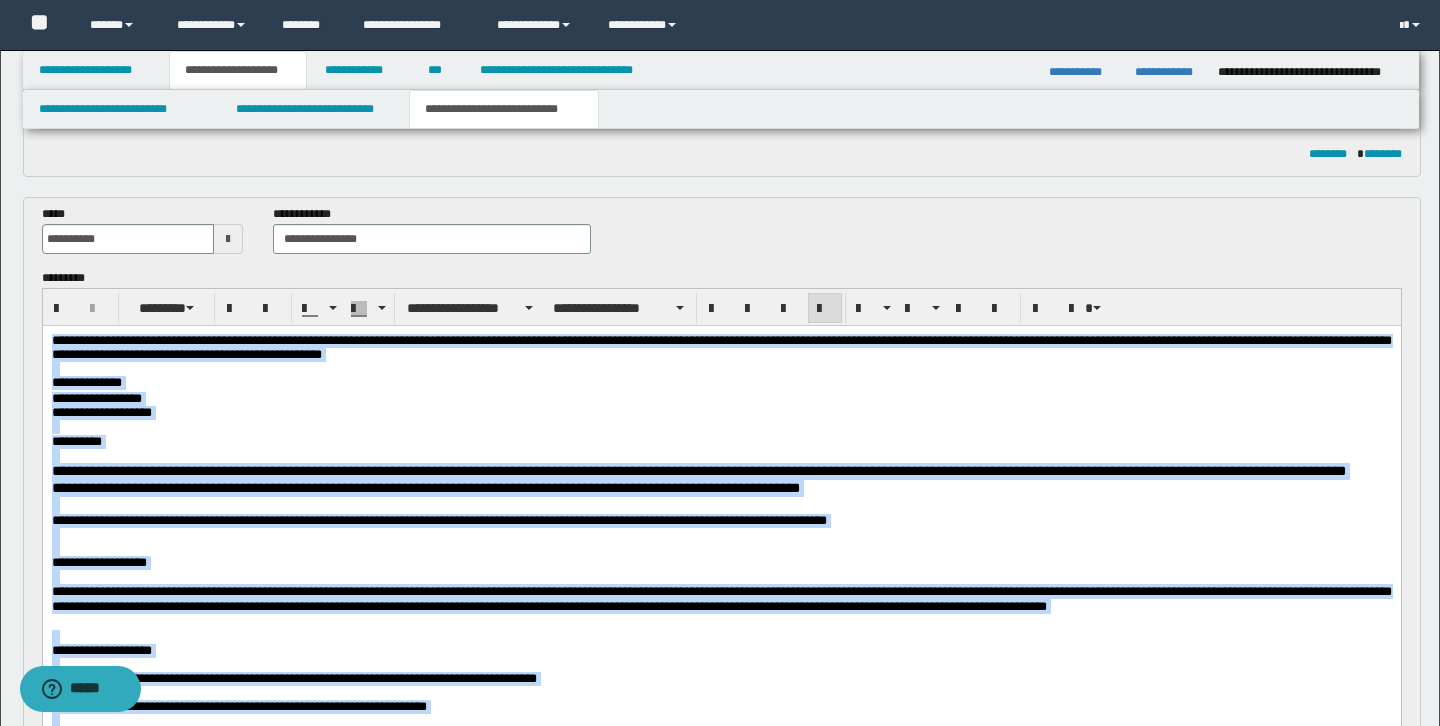 scroll, scrollTop: 428, scrollLeft: 0, axis: vertical 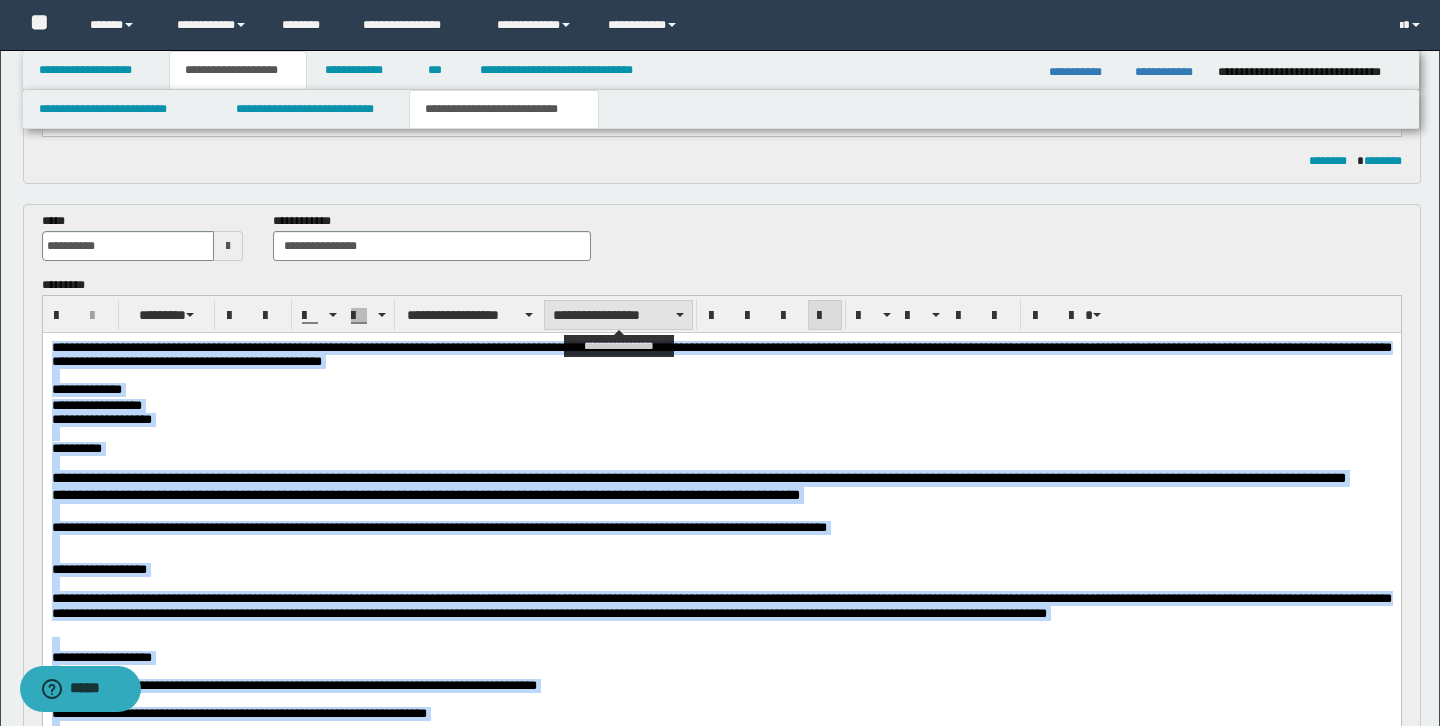 click on "**********" at bounding box center (618, 315) 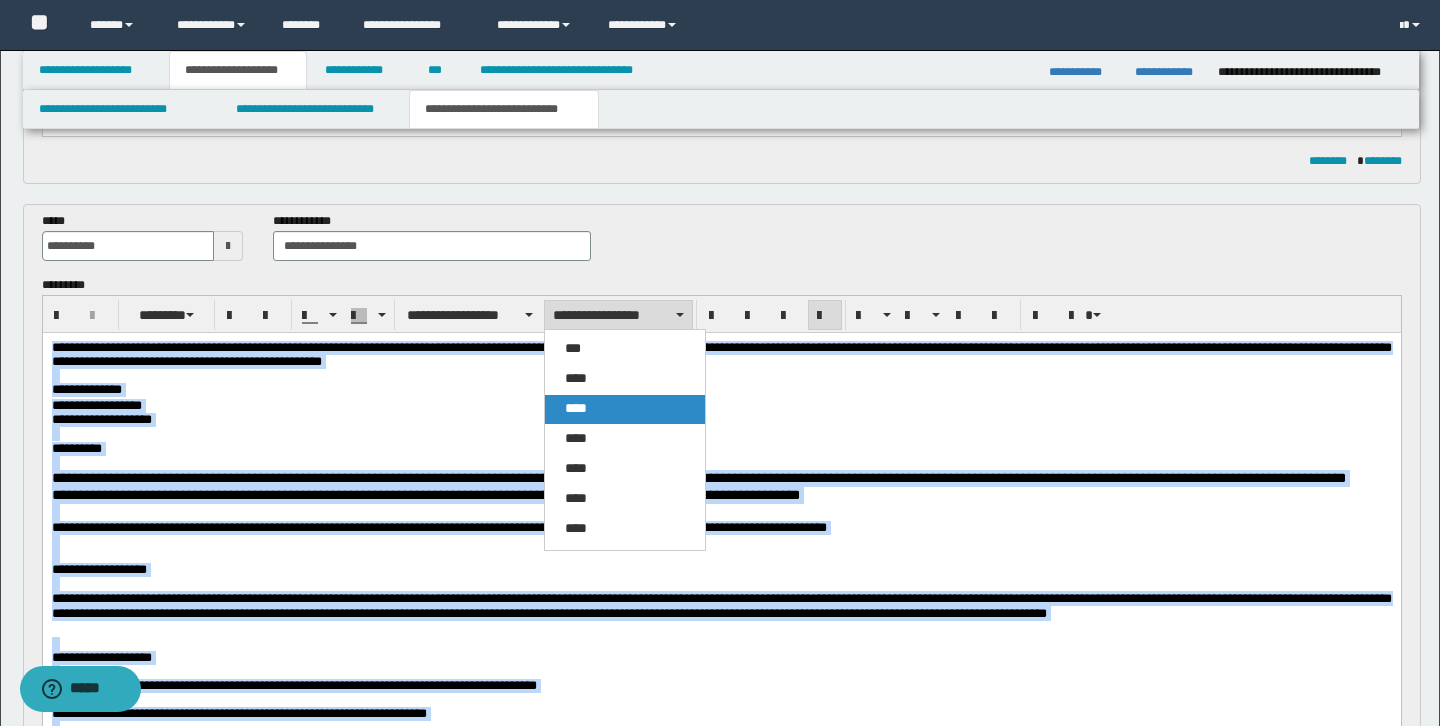 click on "****" at bounding box center [625, 409] 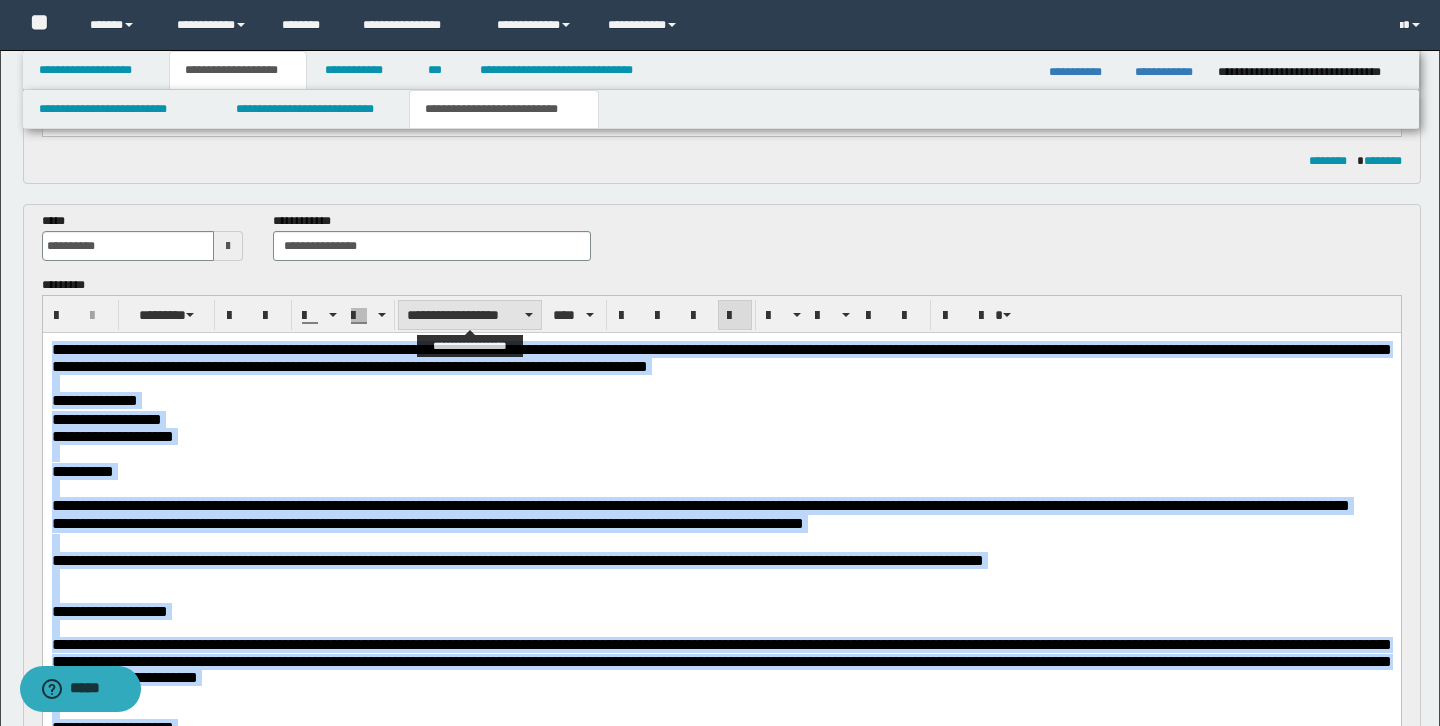 click on "**********" at bounding box center (470, 315) 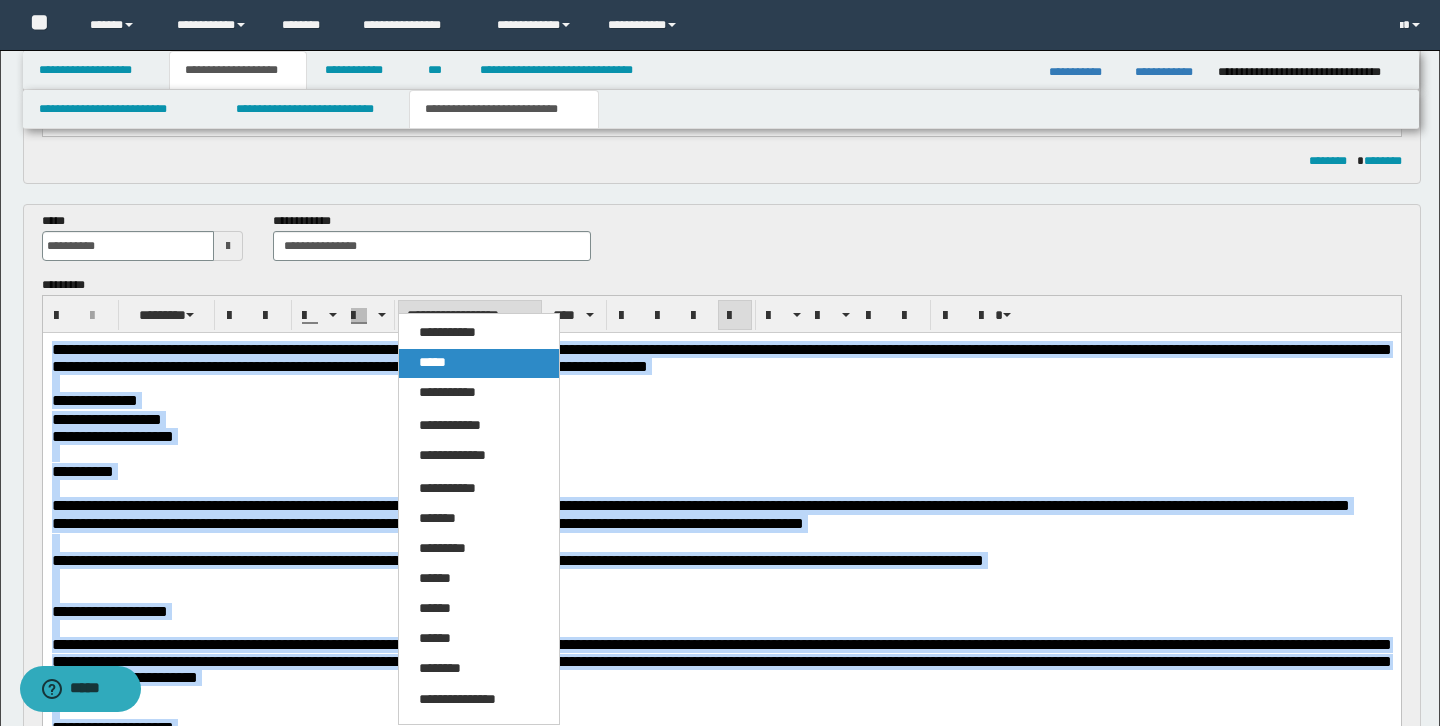click on "*****" at bounding box center (479, 363) 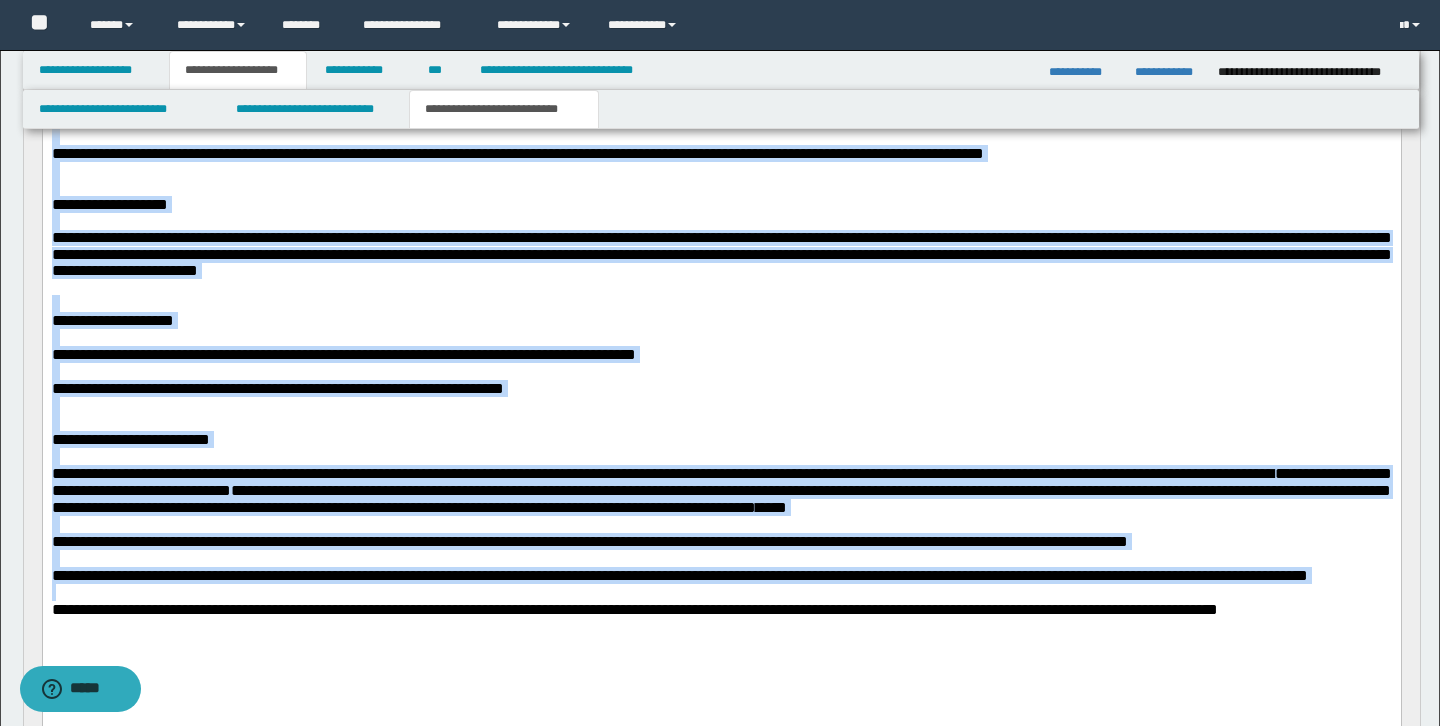 scroll, scrollTop: 832, scrollLeft: 0, axis: vertical 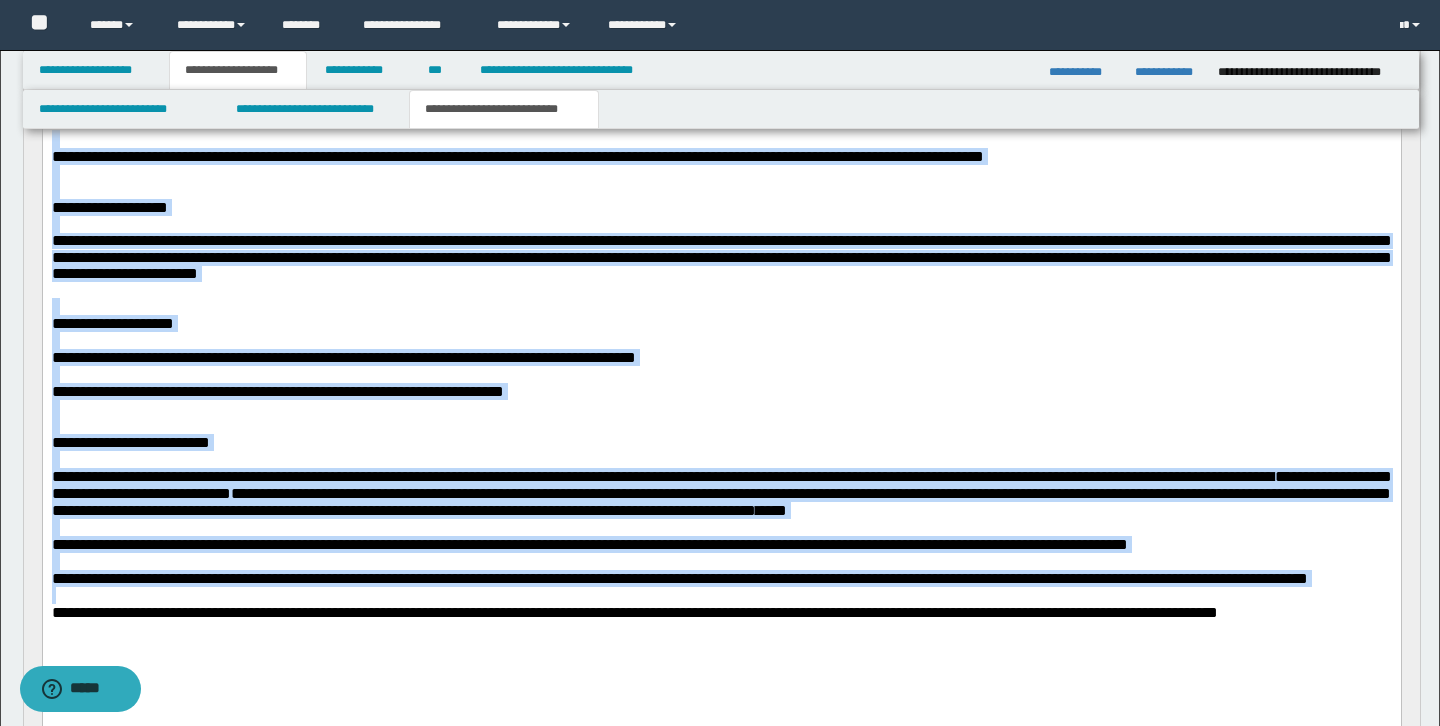 click on "**********" at bounding box center [721, 304] 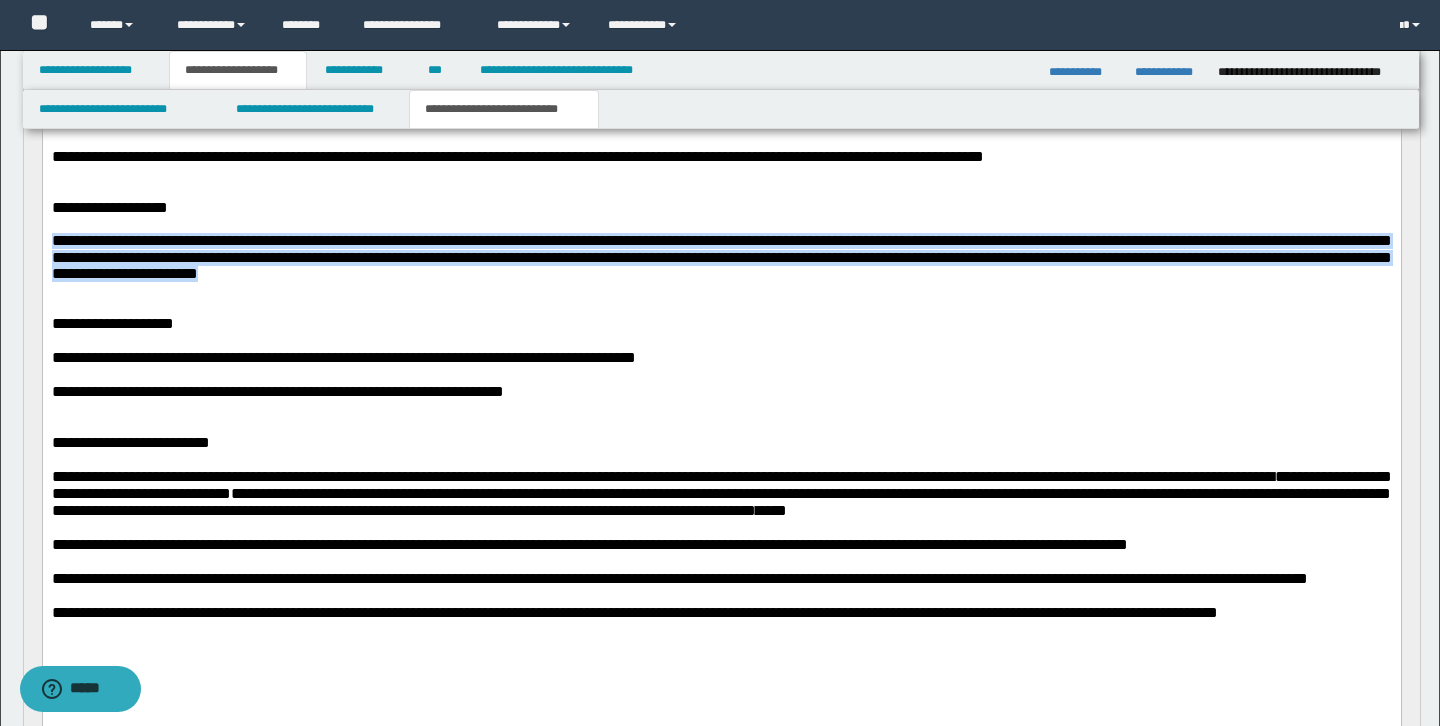 drag, startPoint x: 49, startPoint y: 274, endPoint x: 49, endPoint y: 323, distance: 49 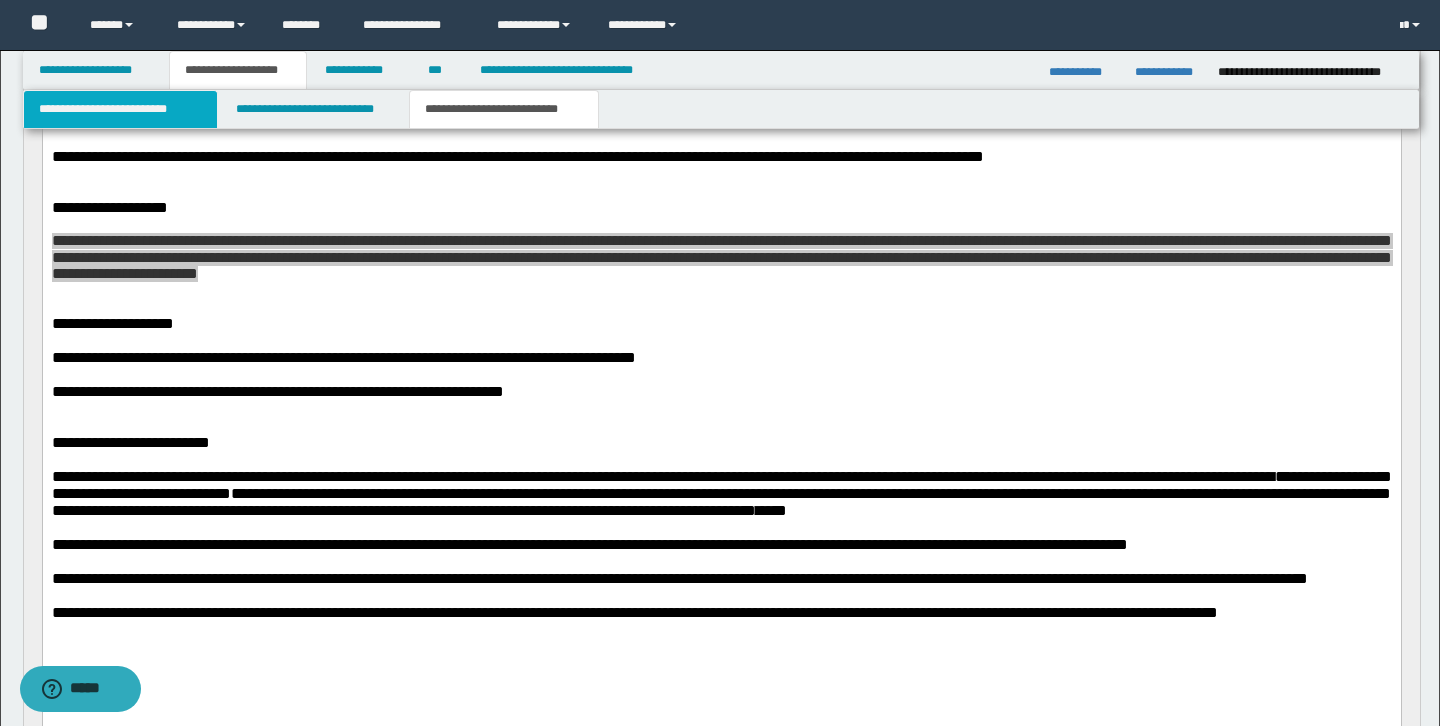 click on "**********" at bounding box center [120, 109] 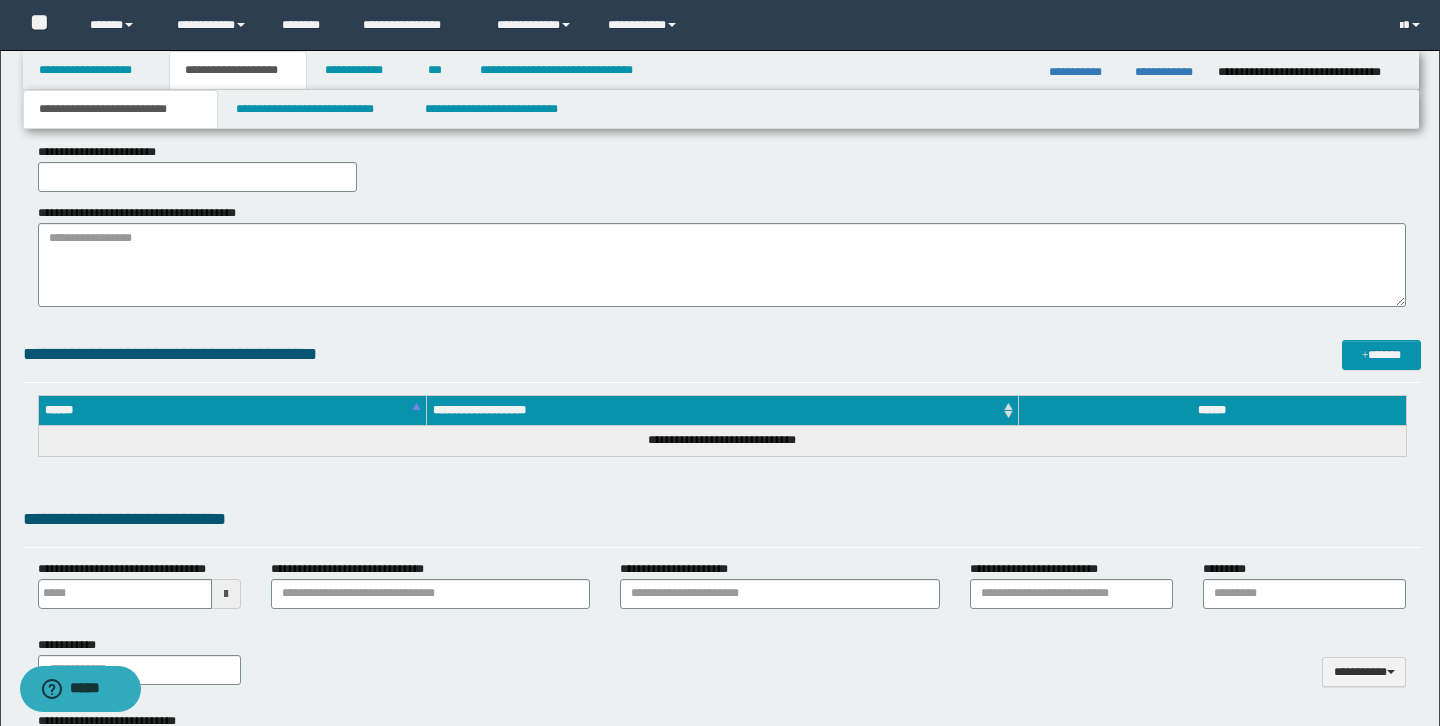 scroll, scrollTop: 475, scrollLeft: 0, axis: vertical 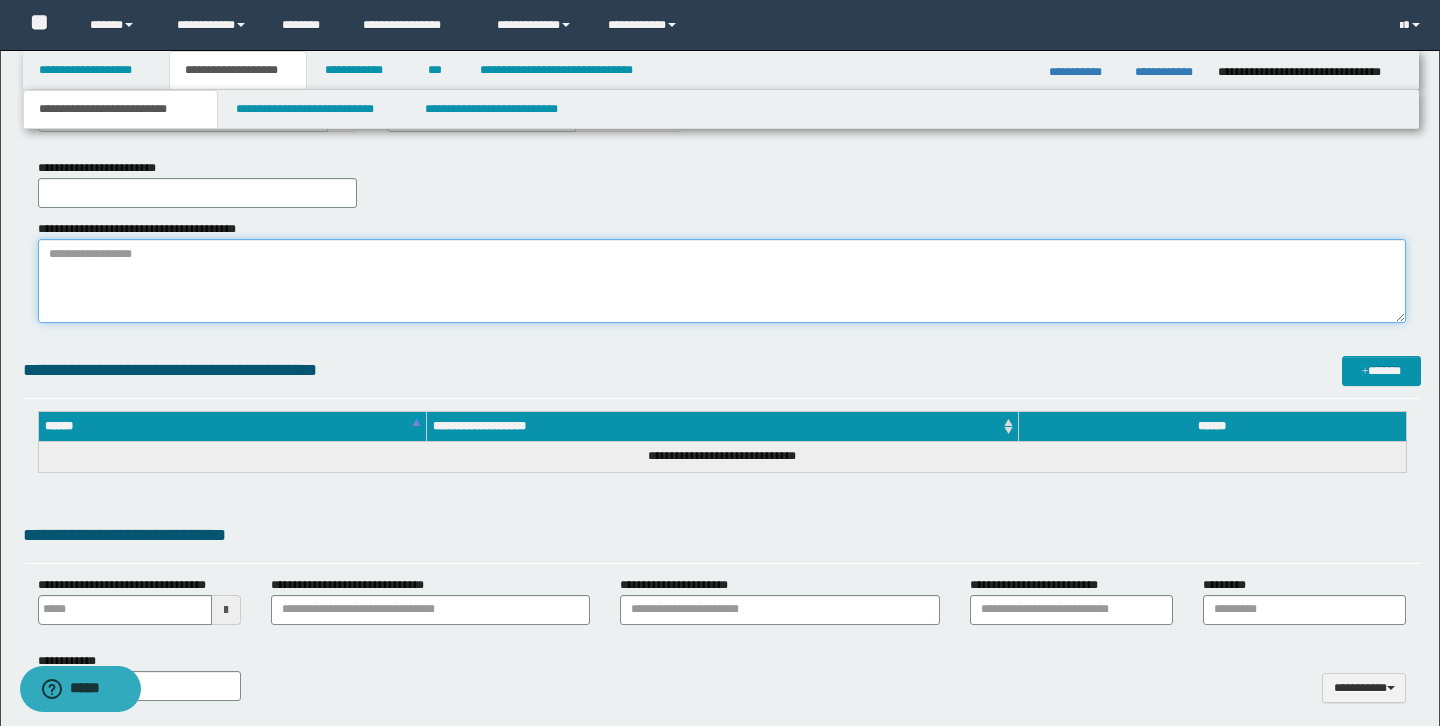 click on "**********" at bounding box center (722, 281) 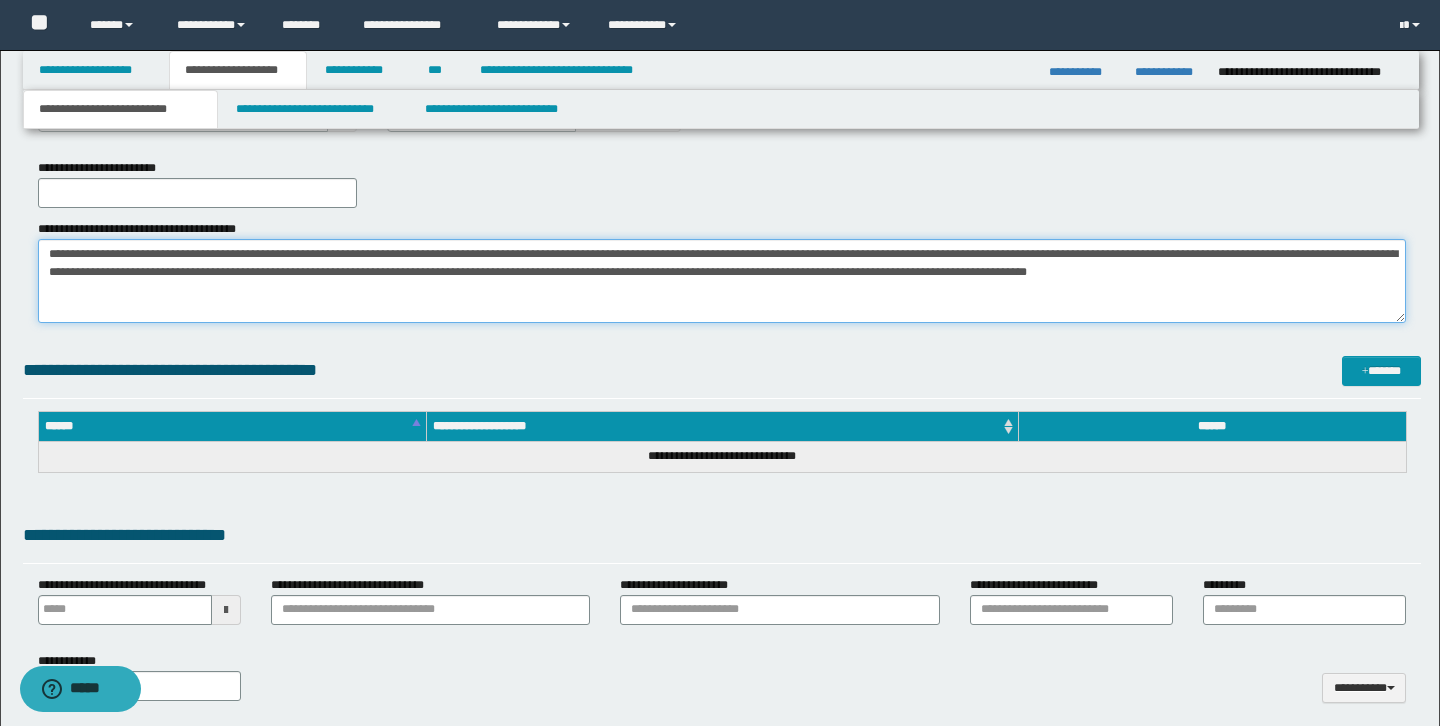 scroll, scrollTop: 0, scrollLeft: 0, axis: both 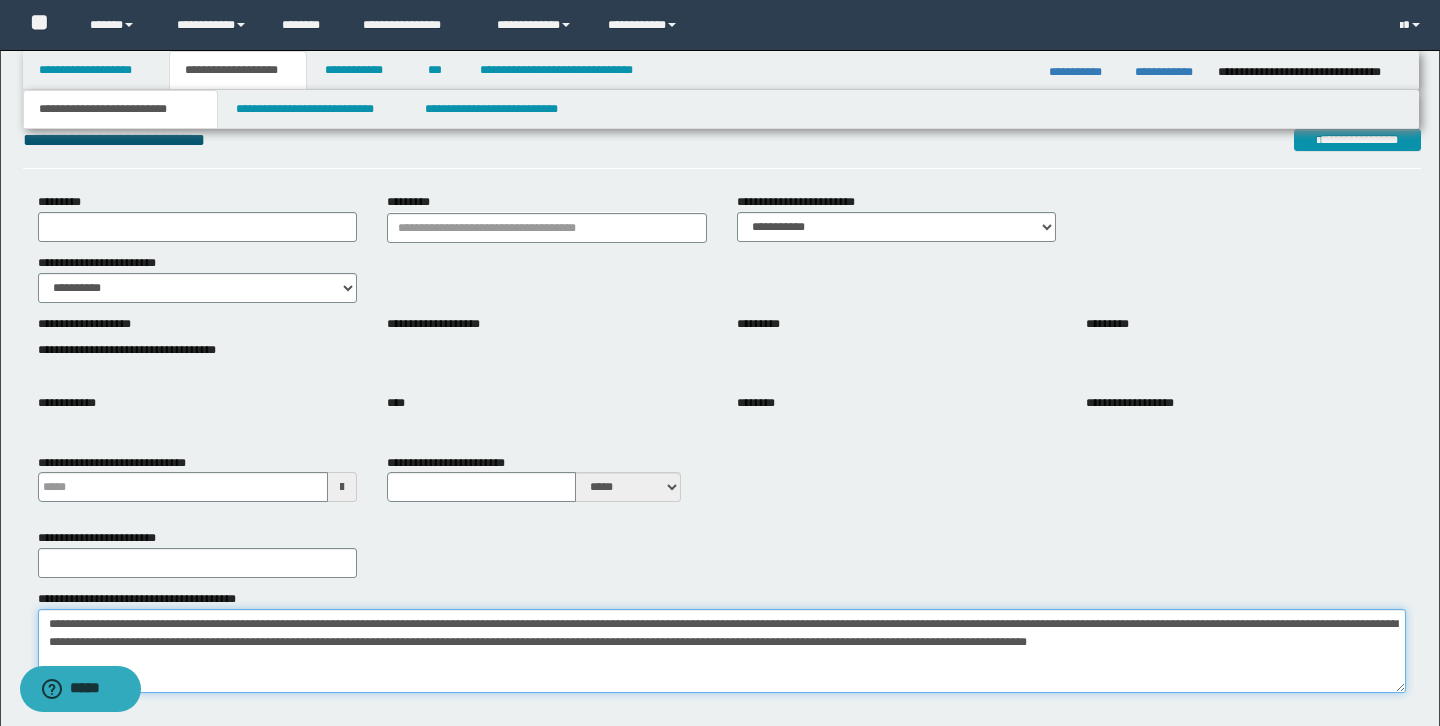 type on "**********" 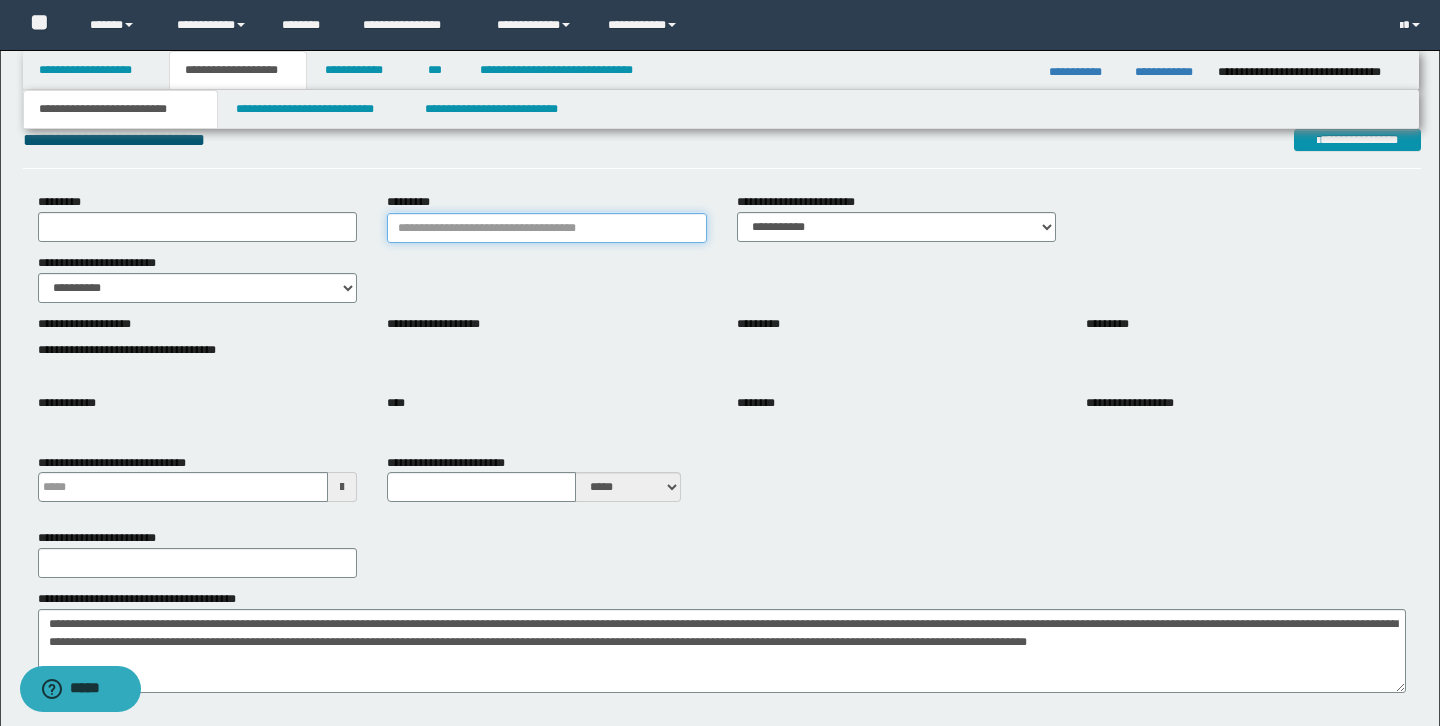 click on "*********" at bounding box center [547, 228] 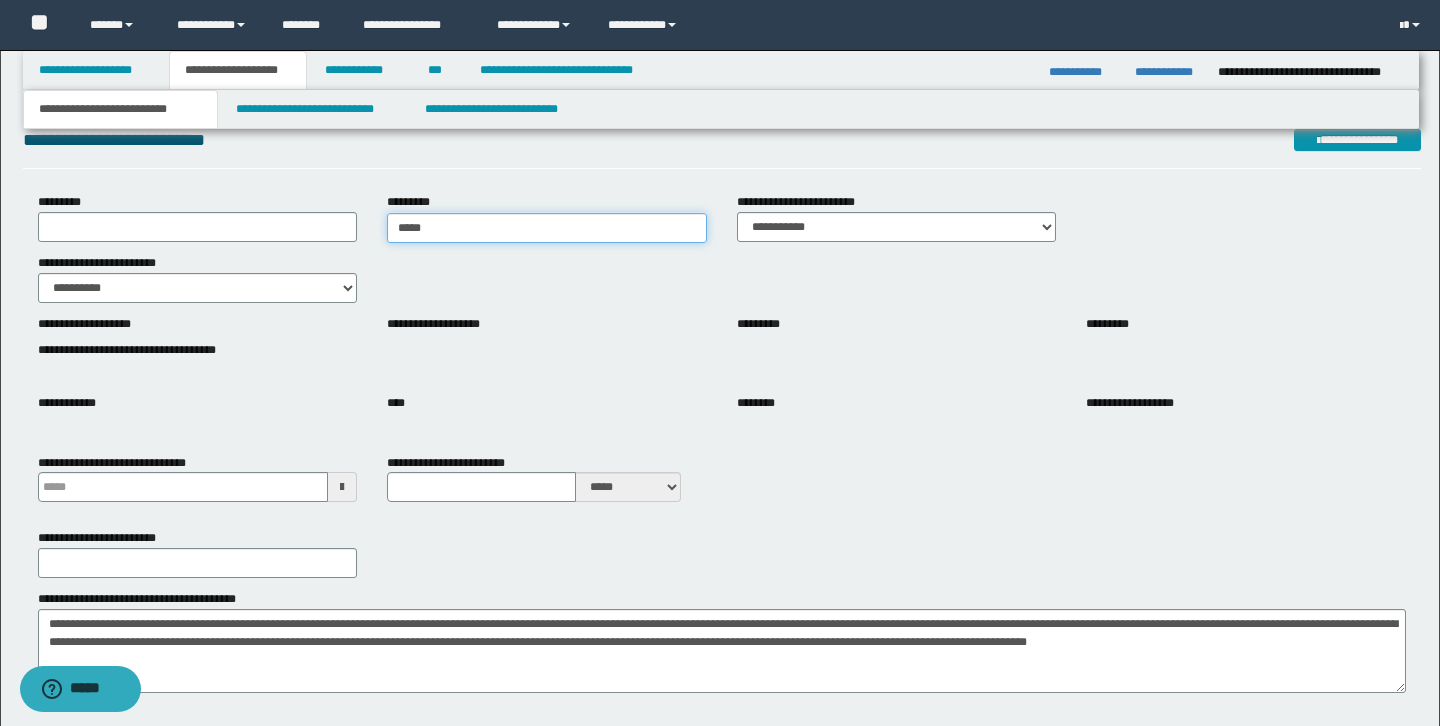 type on "******" 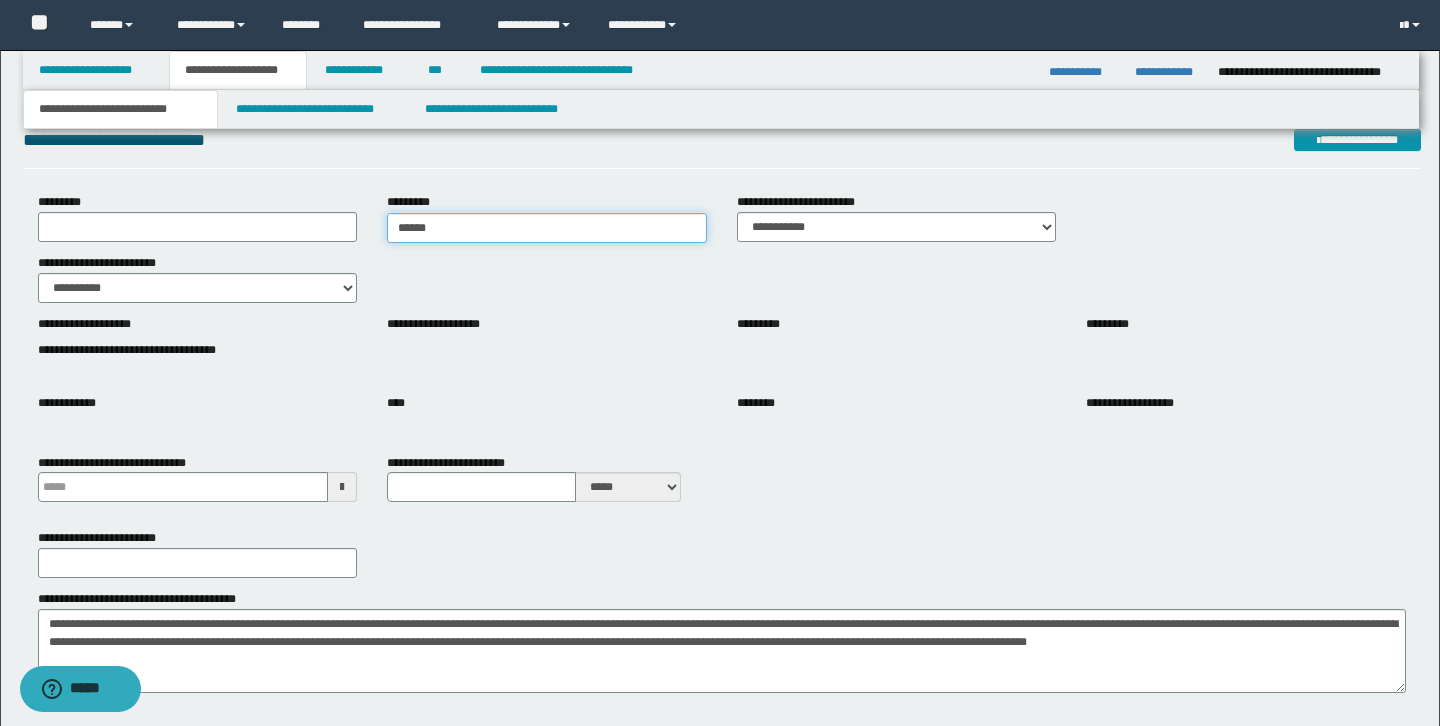 type on "**********" 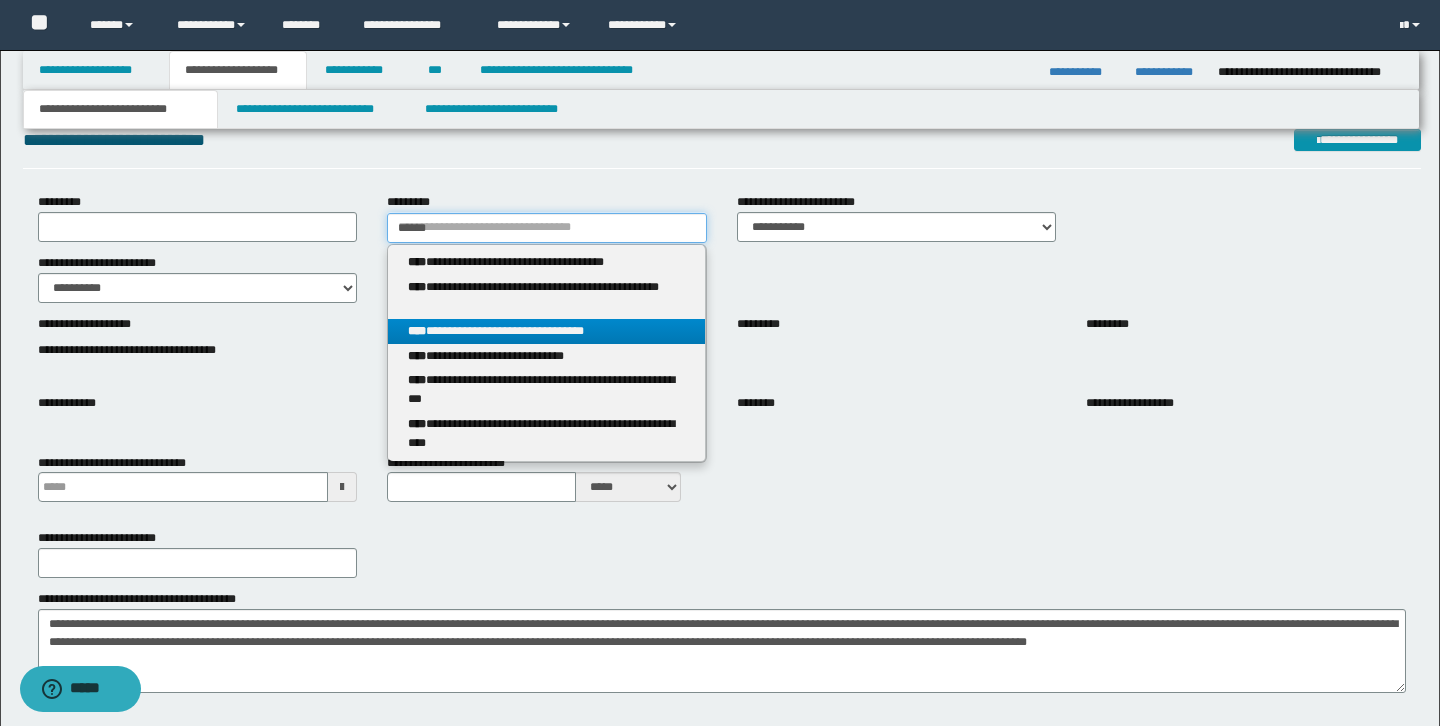 type on "******" 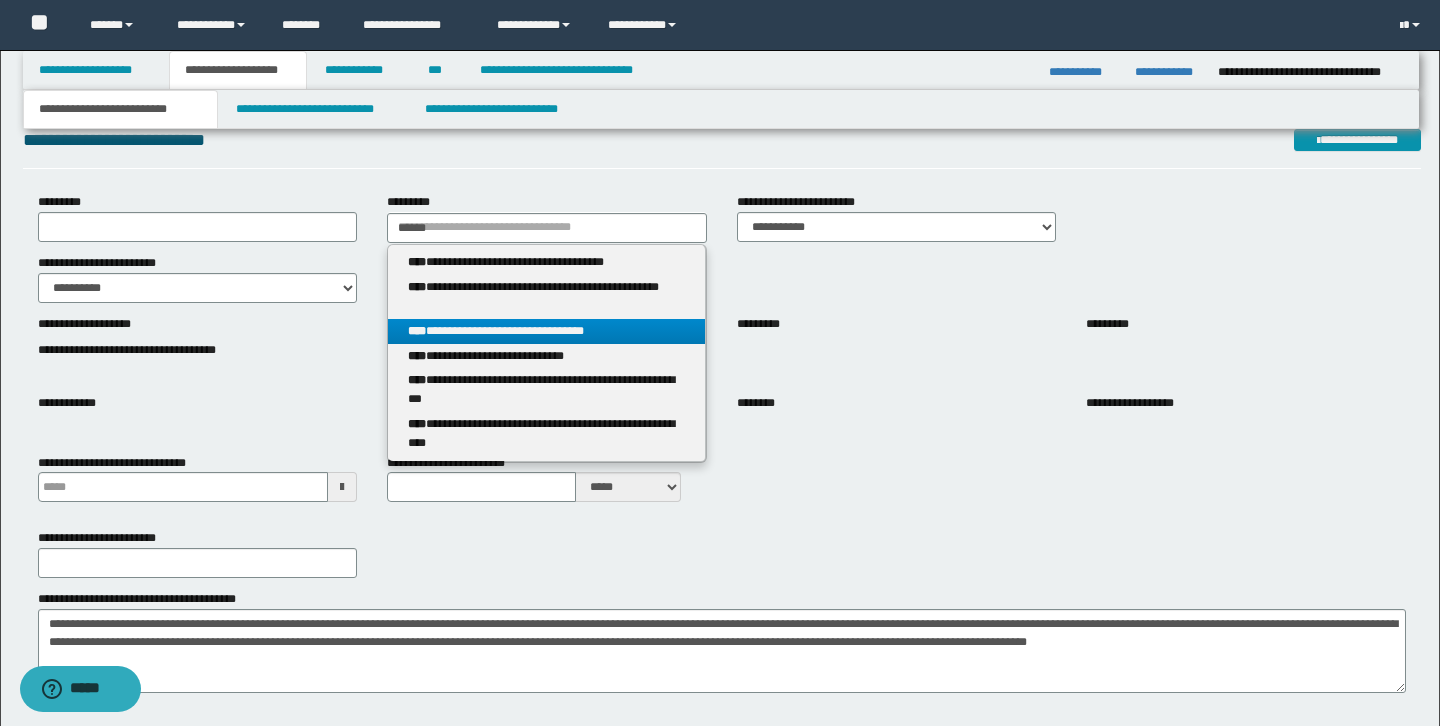 click on "**********" at bounding box center [546, 331] 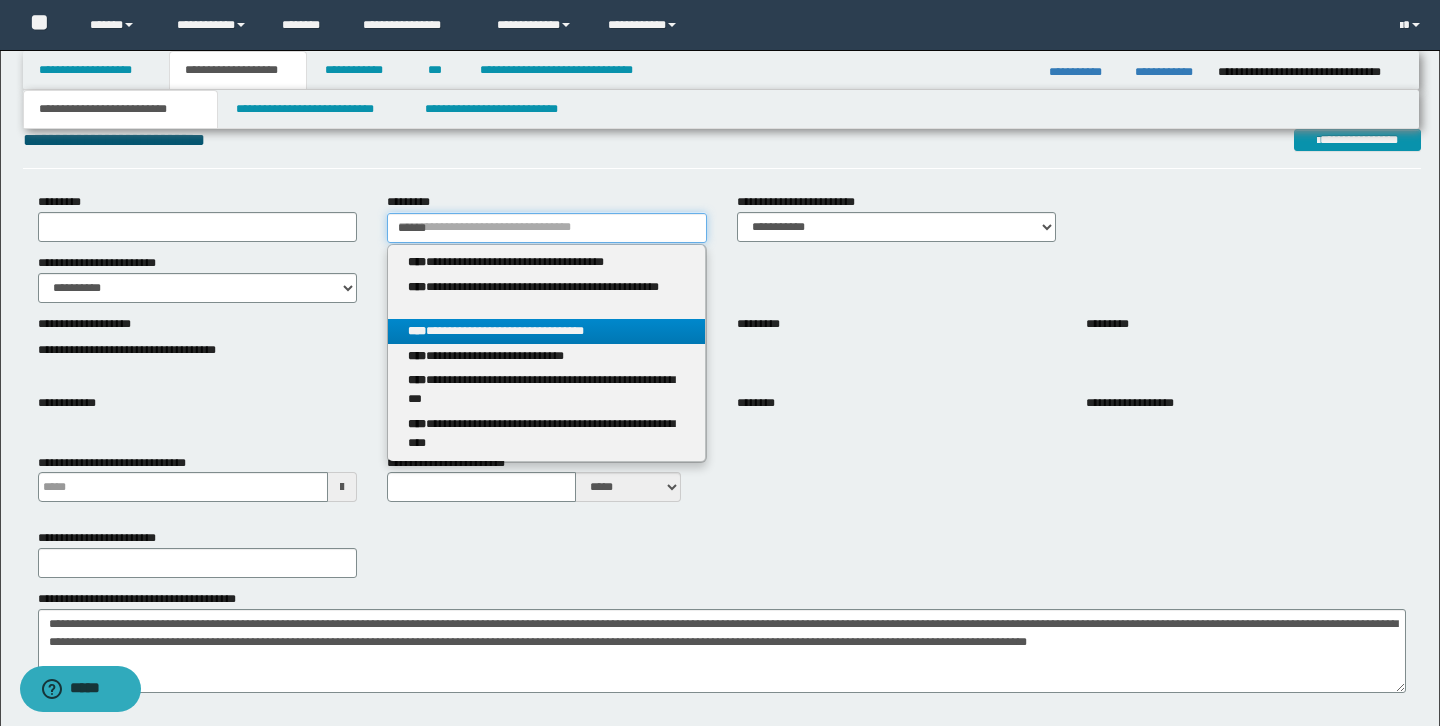 type 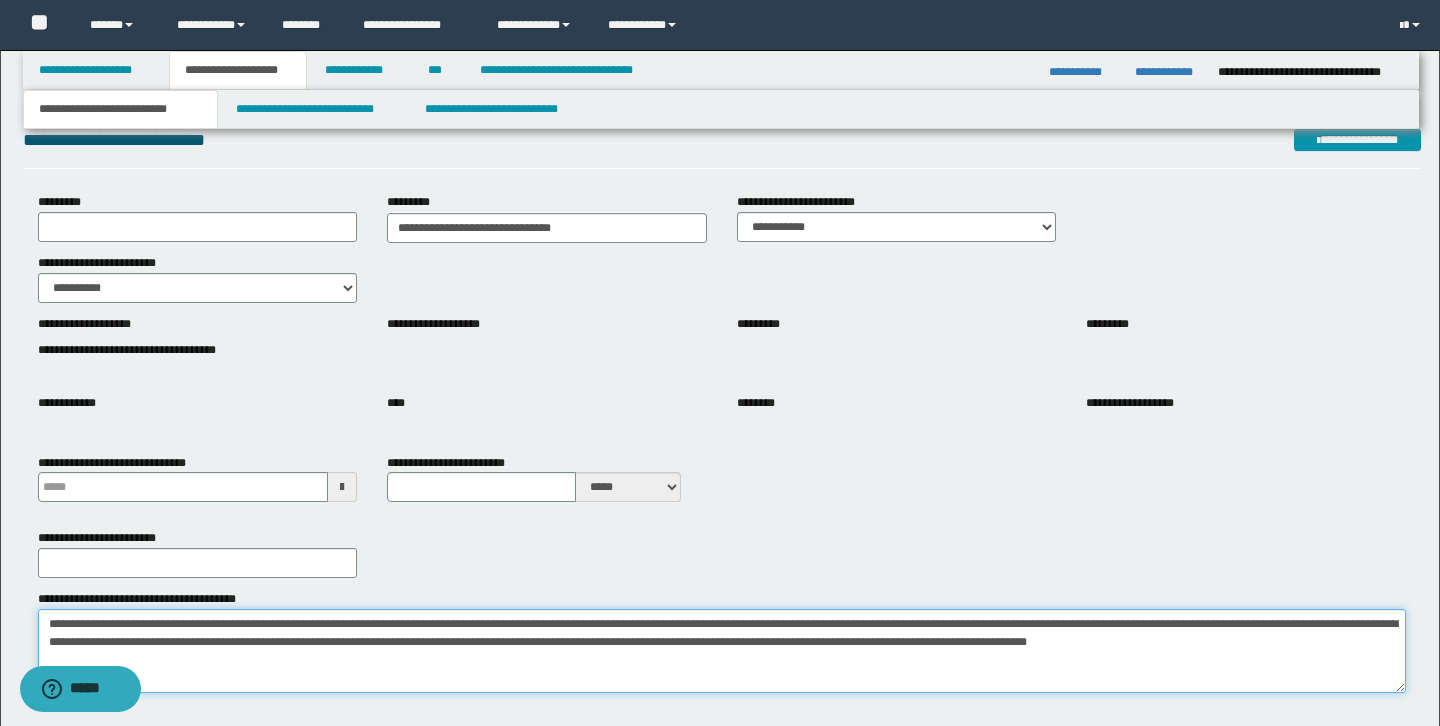 drag, startPoint x: 191, startPoint y: 645, endPoint x: 335, endPoint y: 639, distance: 144.12494 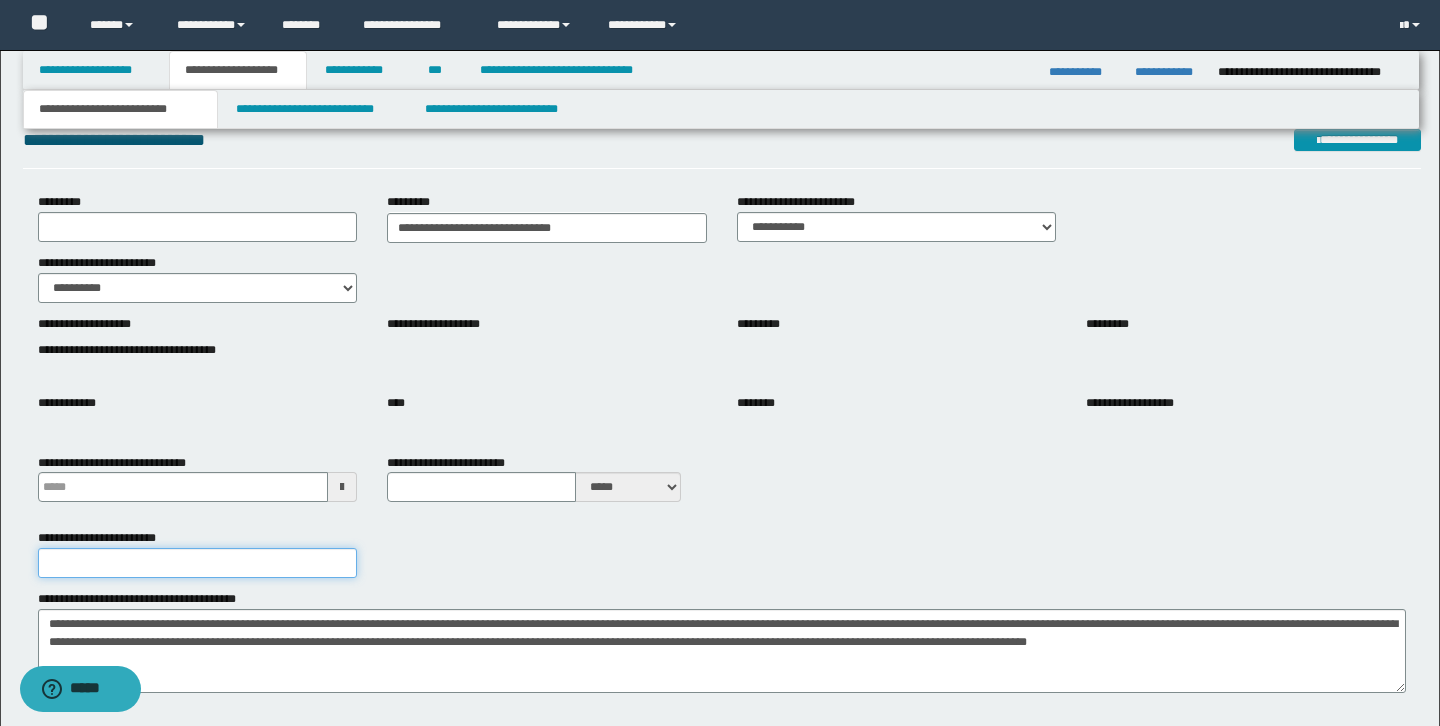 click on "**********" at bounding box center (198, 563) 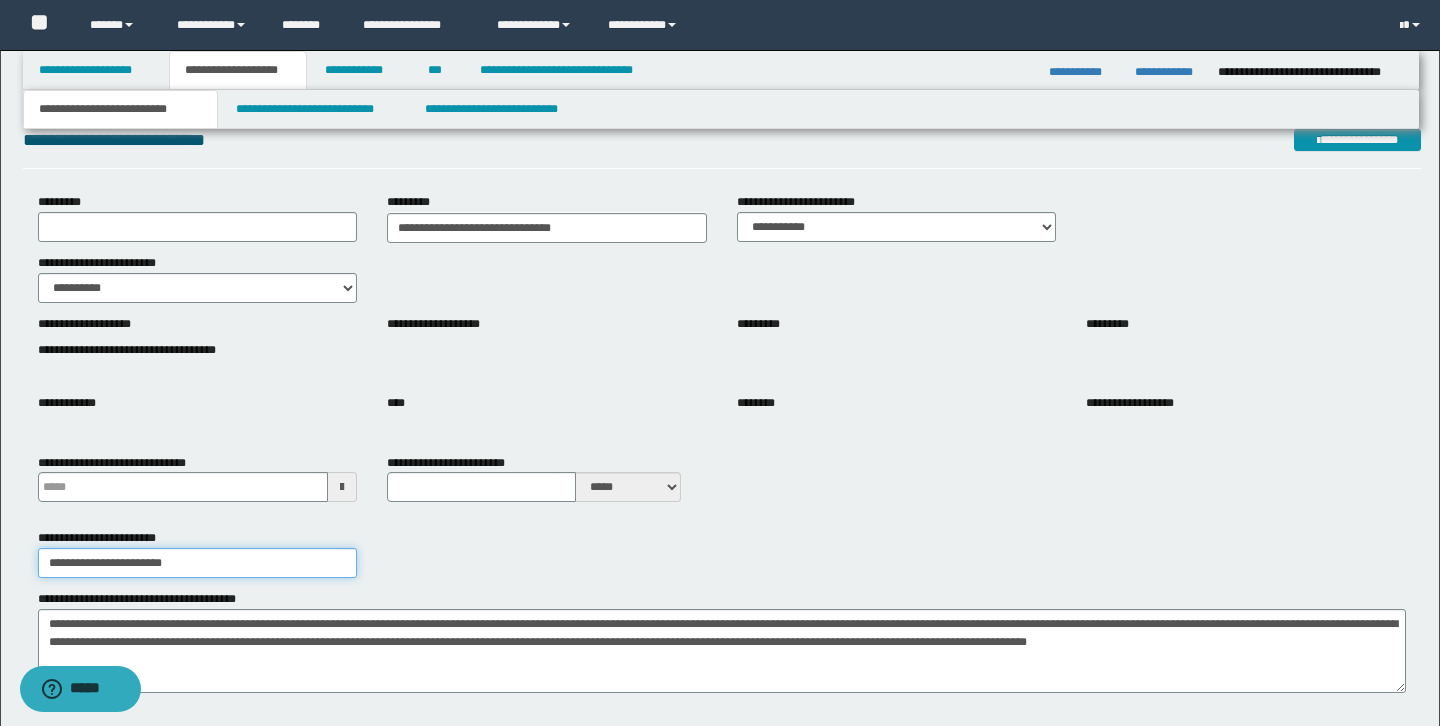 type on "**********" 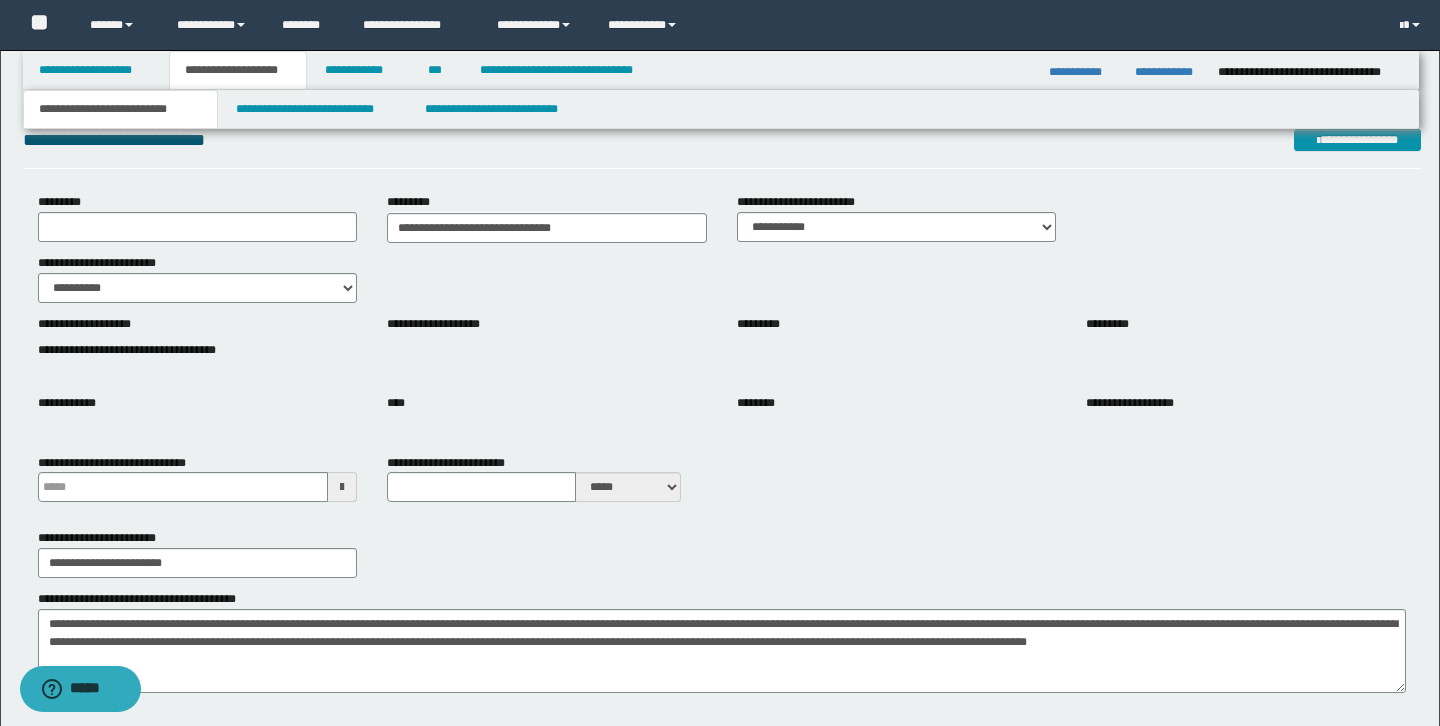 click on "**********" at bounding box center (722, 553) 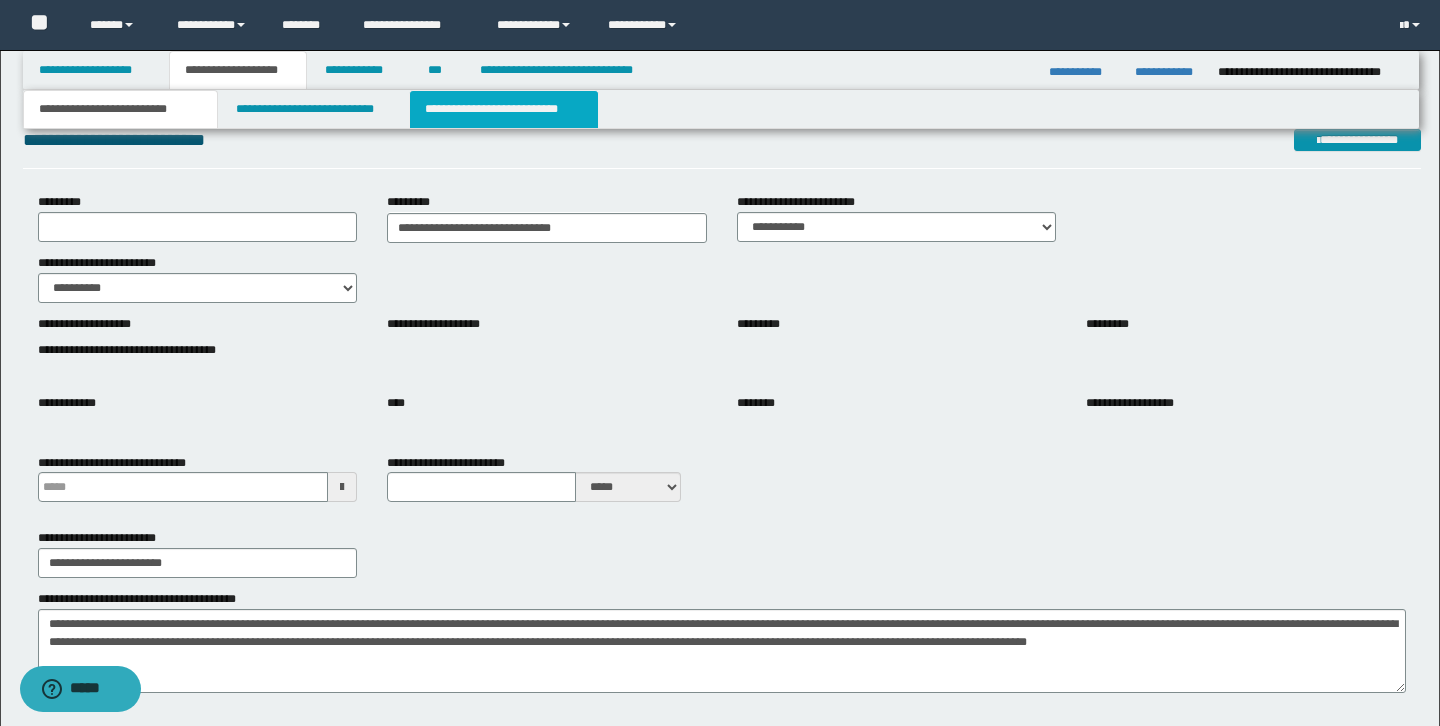 click on "**********" at bounding box center [504, 109] 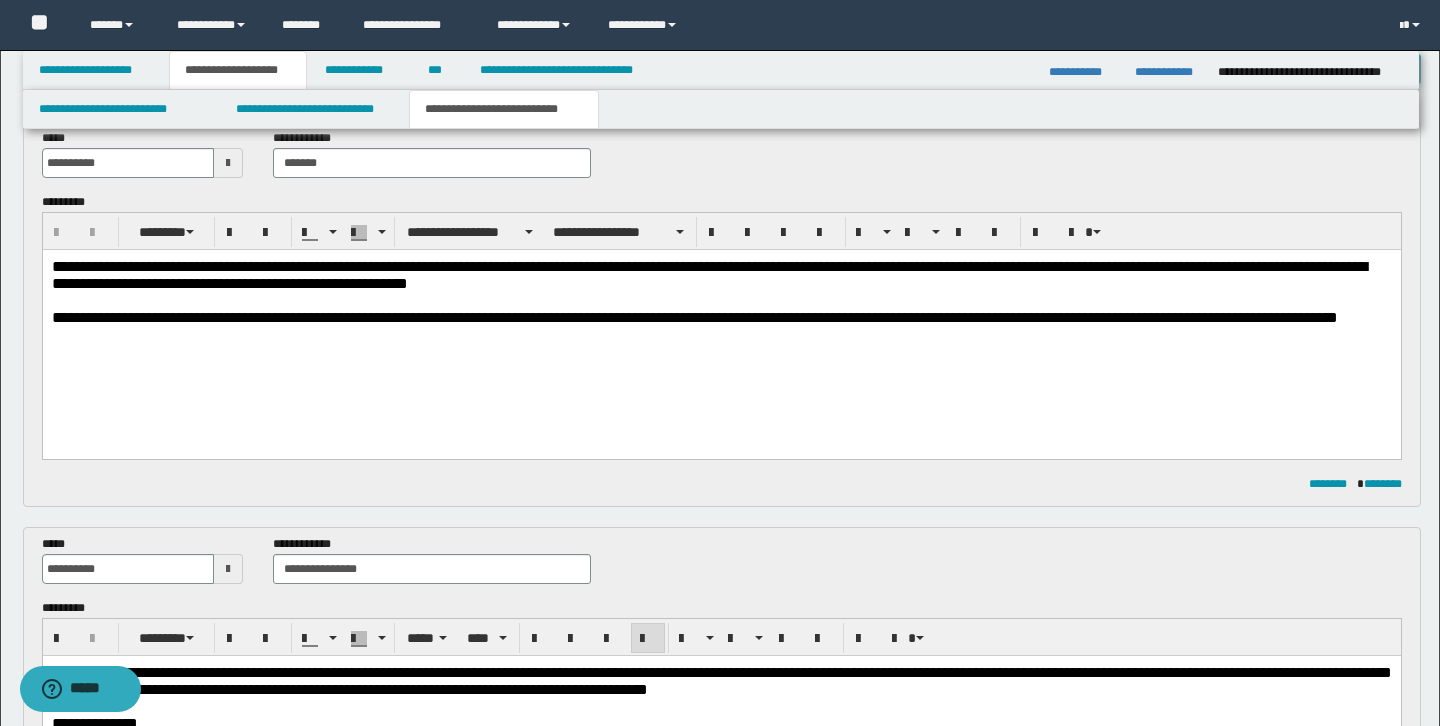 scroll, scrollTop: 91, scrollLeft: 0, axis: vertical 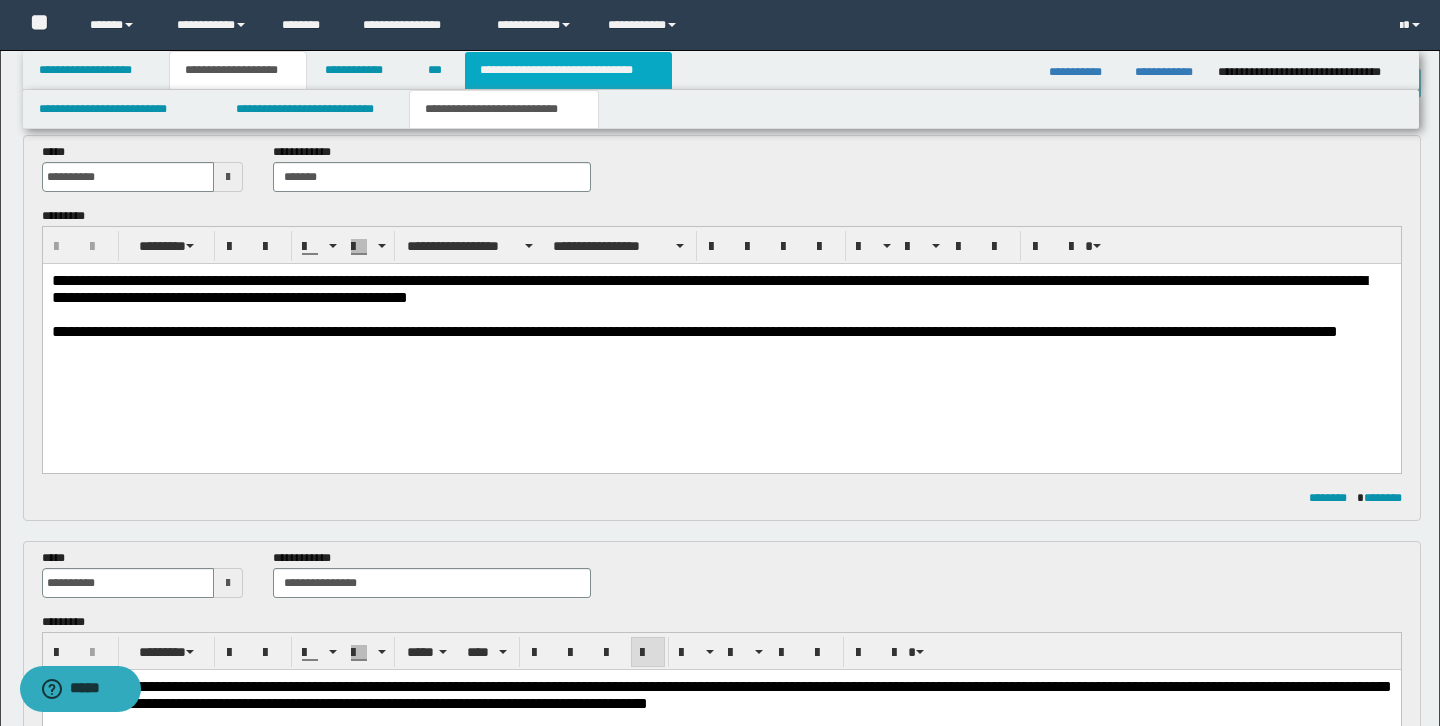 click on "**********" at bounding box center (568, 70) 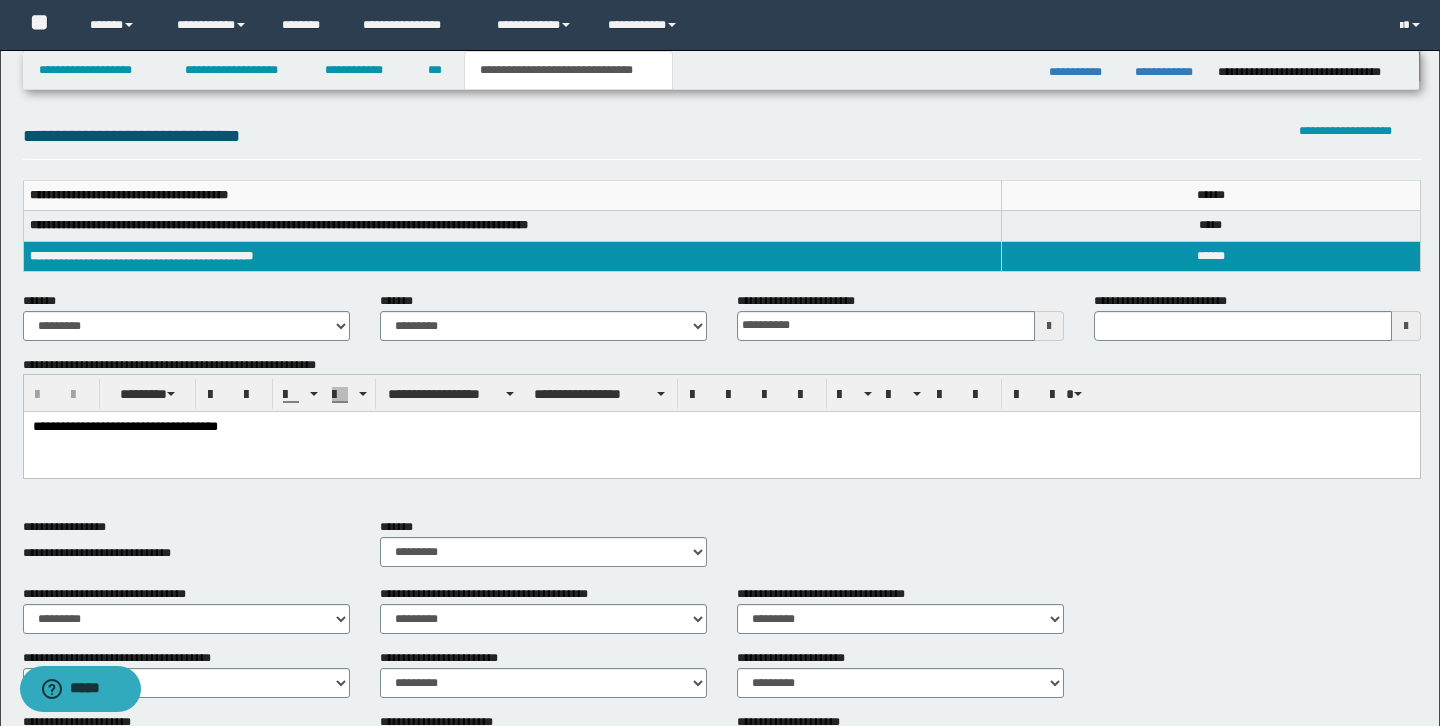 scroll, scrollTop: 0, scrollLeft: 0, axis: both 